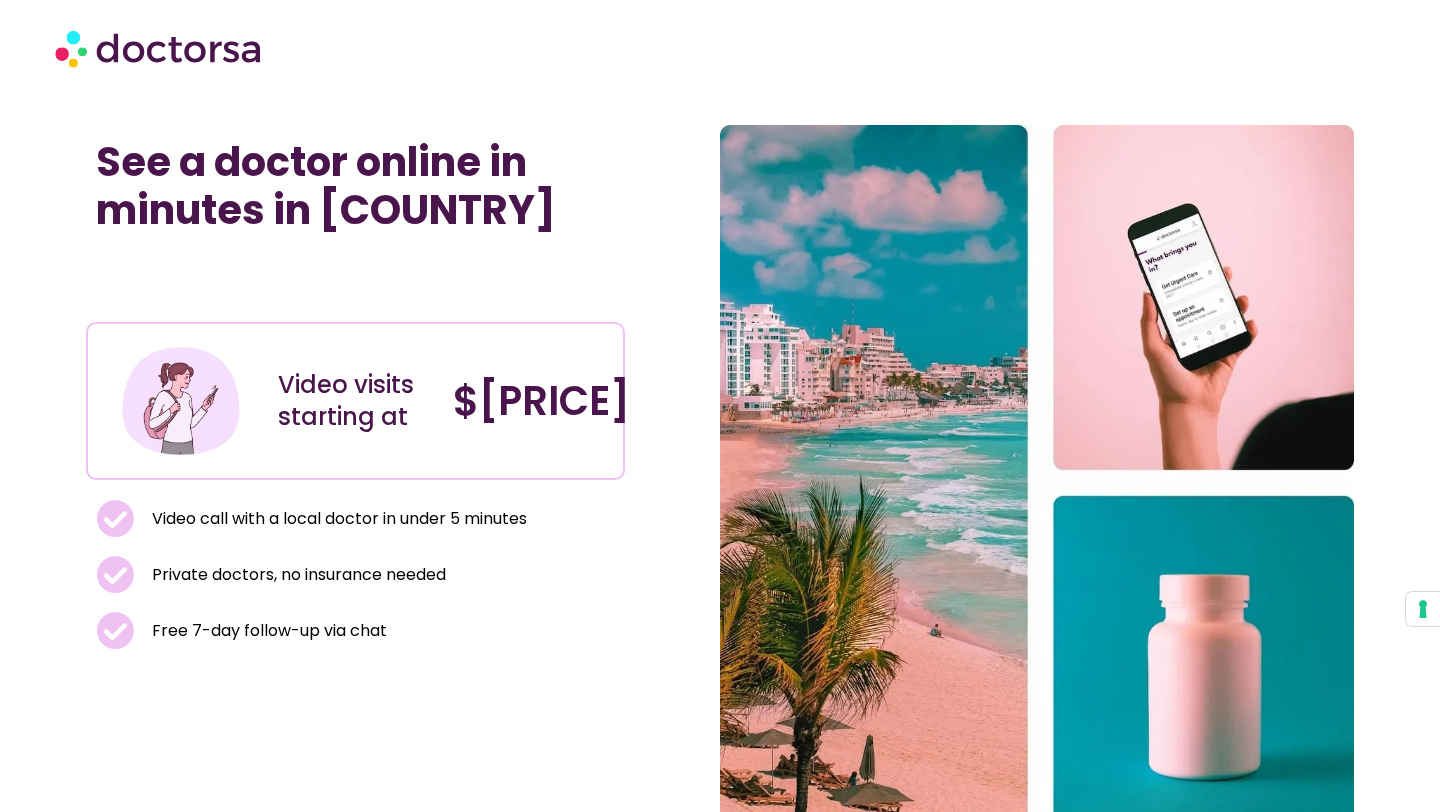 scroll, scrollTop: 0, scrollLeft: 0, axis: both 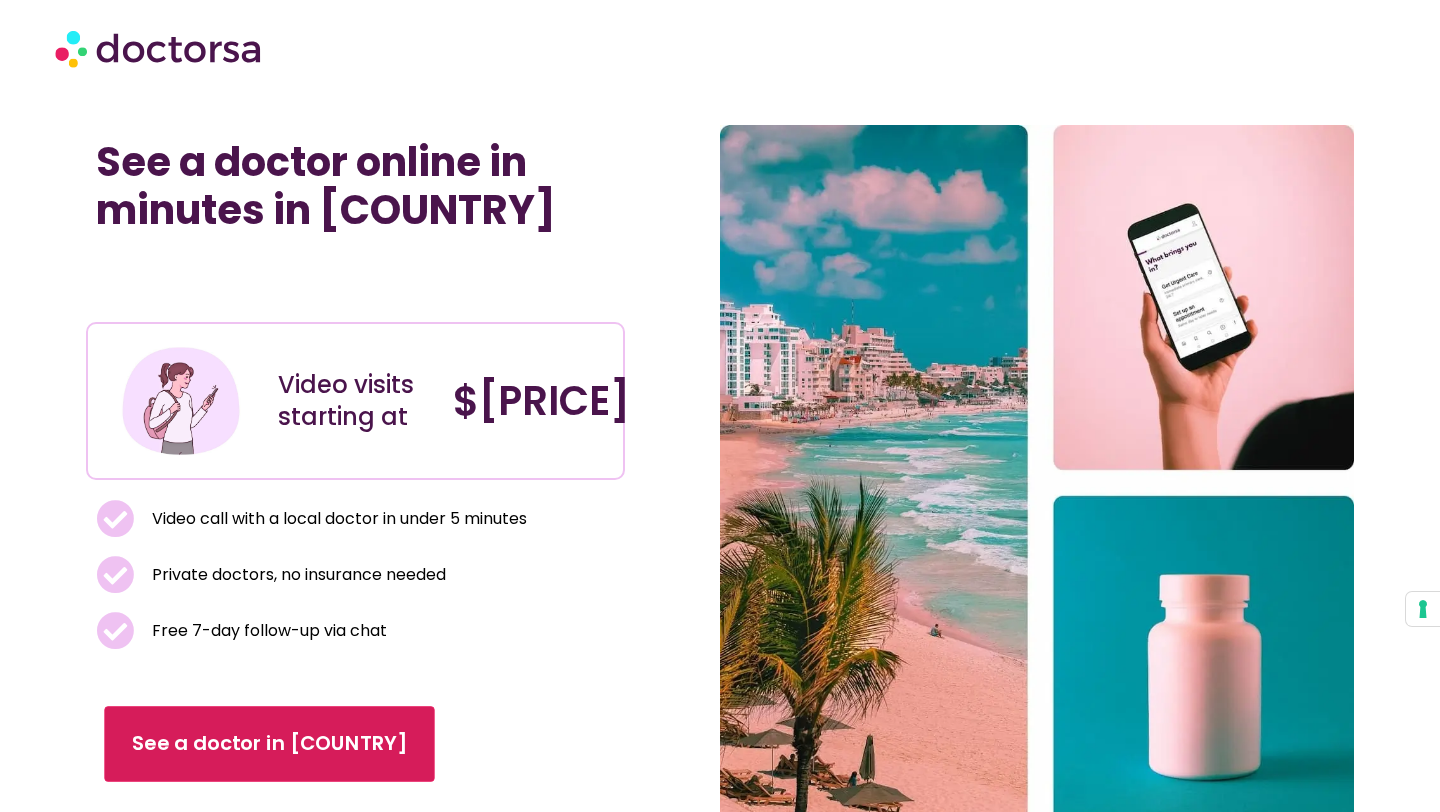 click on "See a doctor in [COUNTRY]" at bounding box center (270, 744) 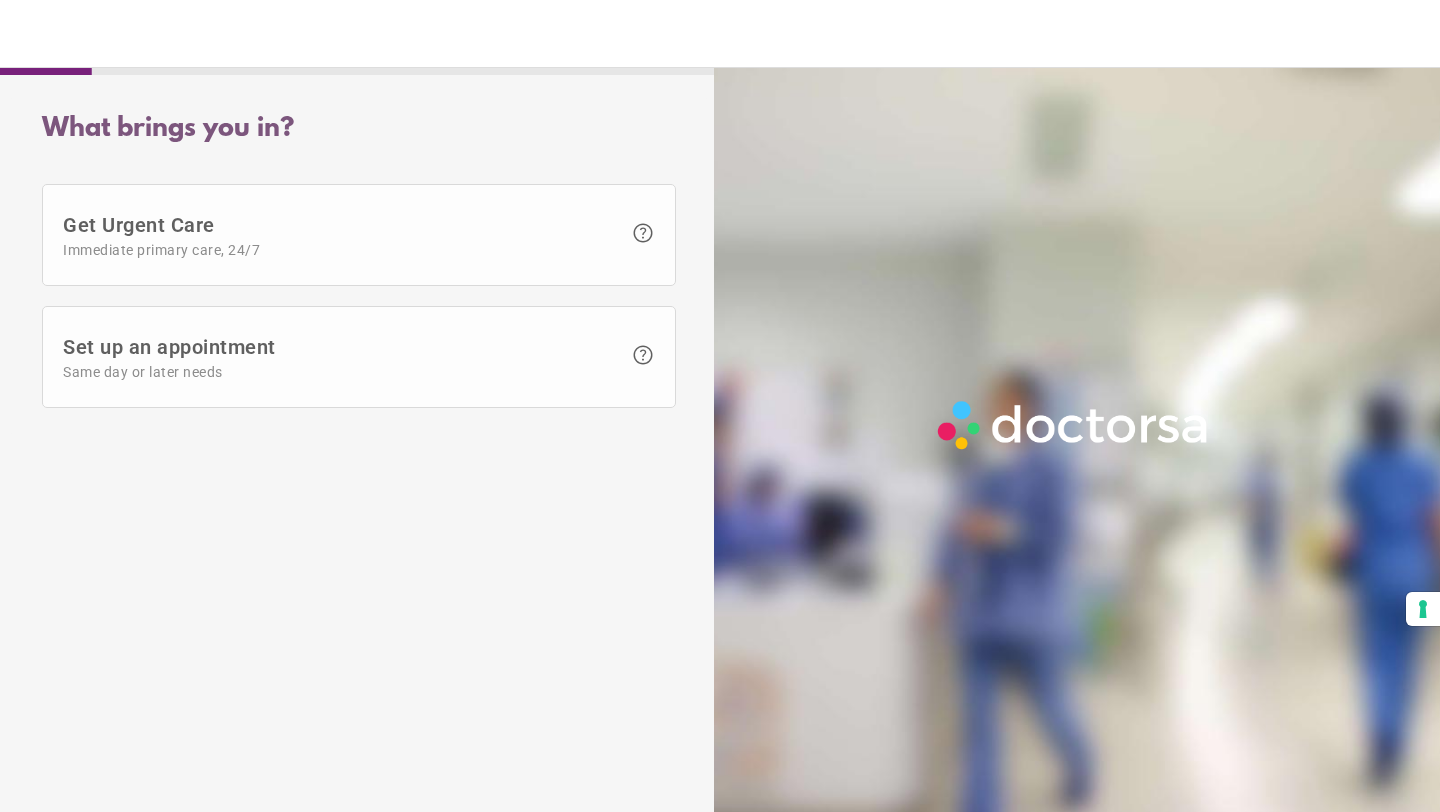 scroll, scrollTop: 0, scrollLeft: 0, axis: both 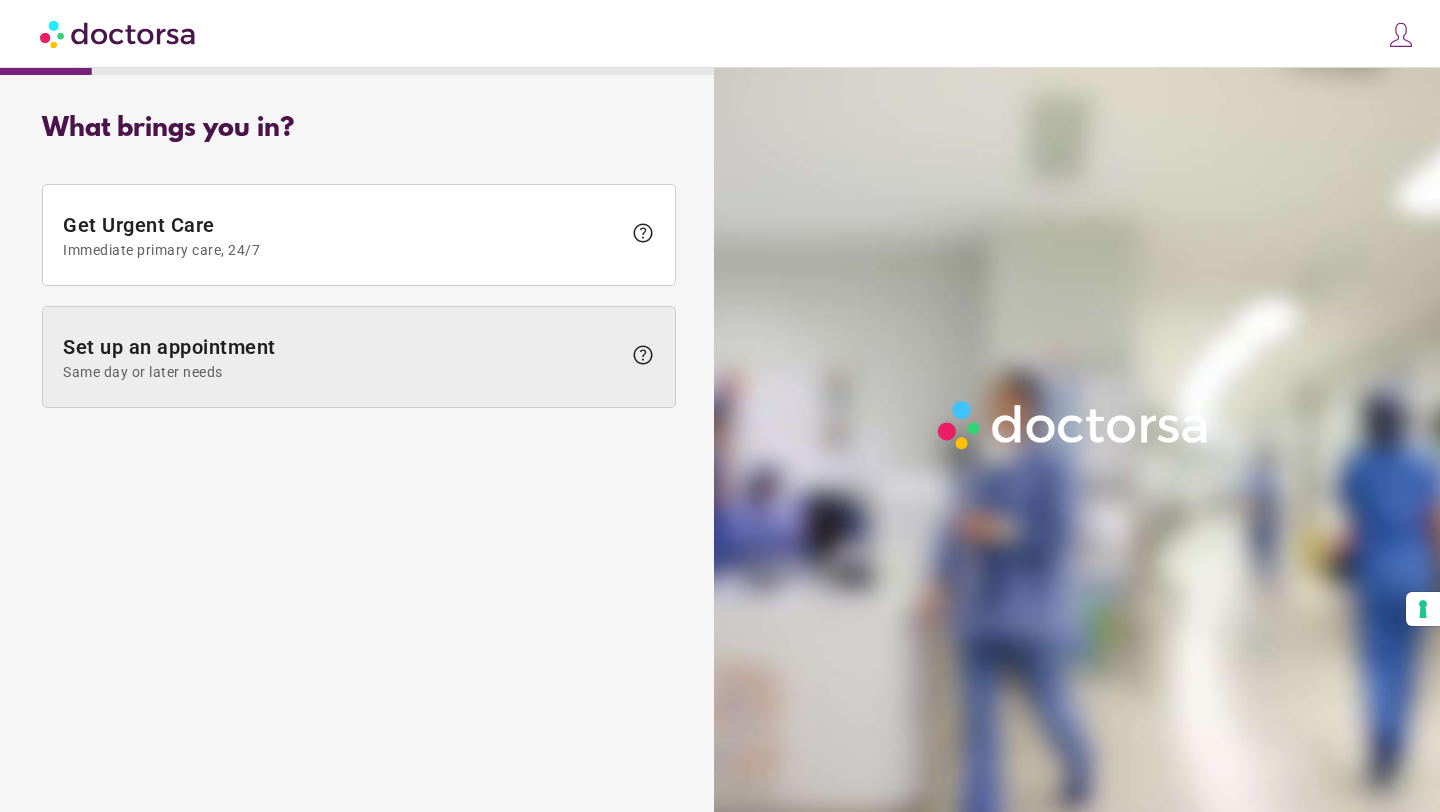 click on "Set up an appointment
Same day or later needs" at bounding box center (342, 357) 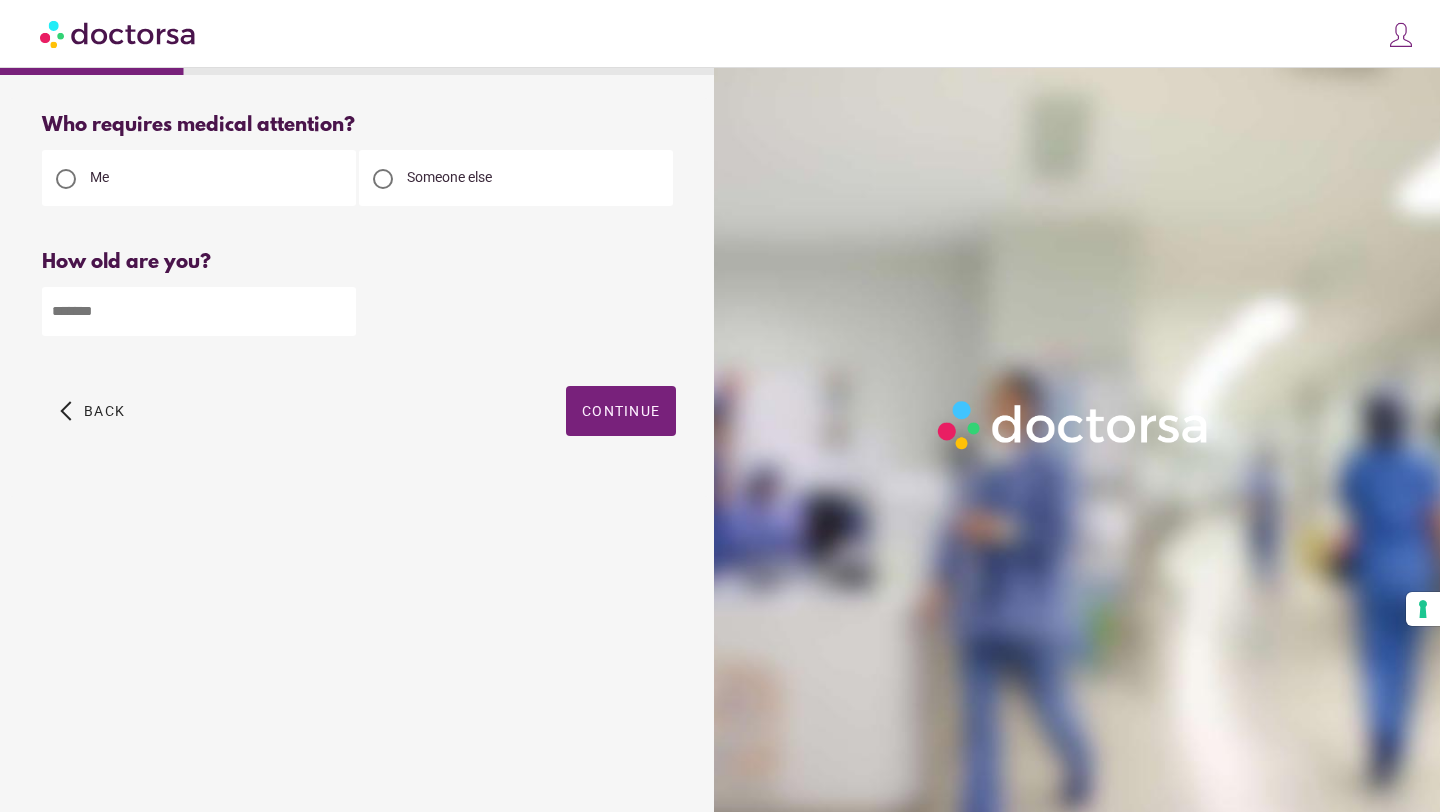 click at bounding box center [199, 311] 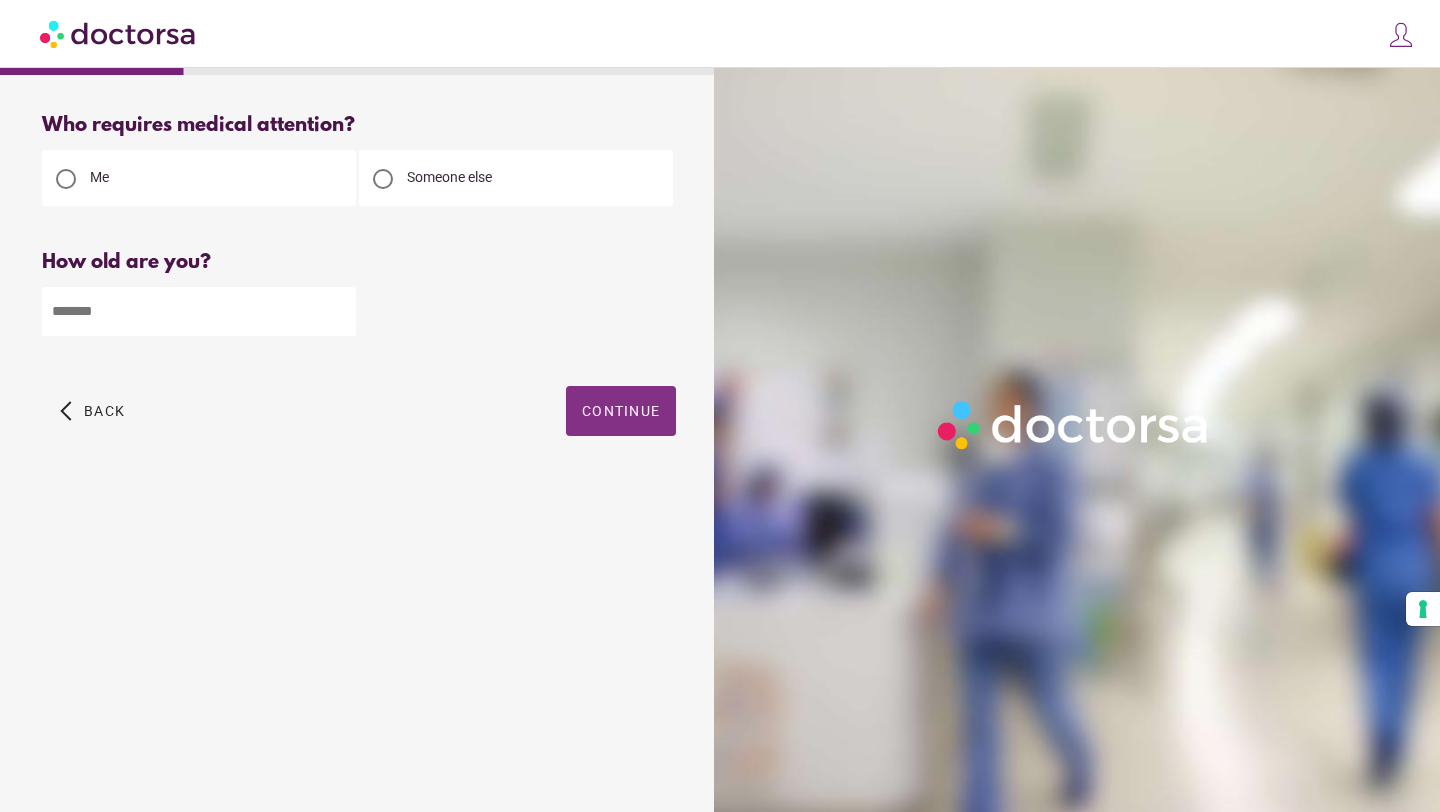 type on "**" 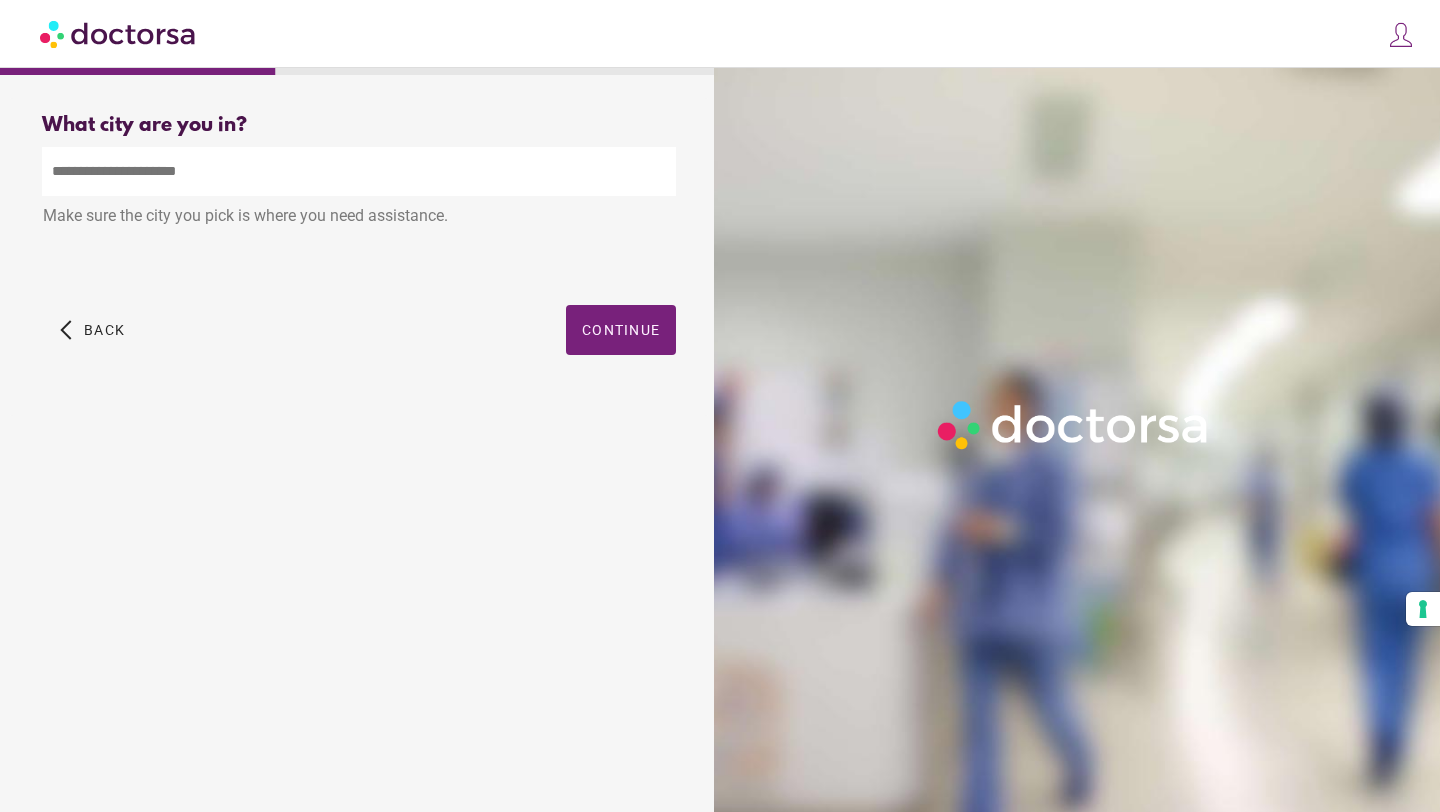 click at bounding box center [359, 171] 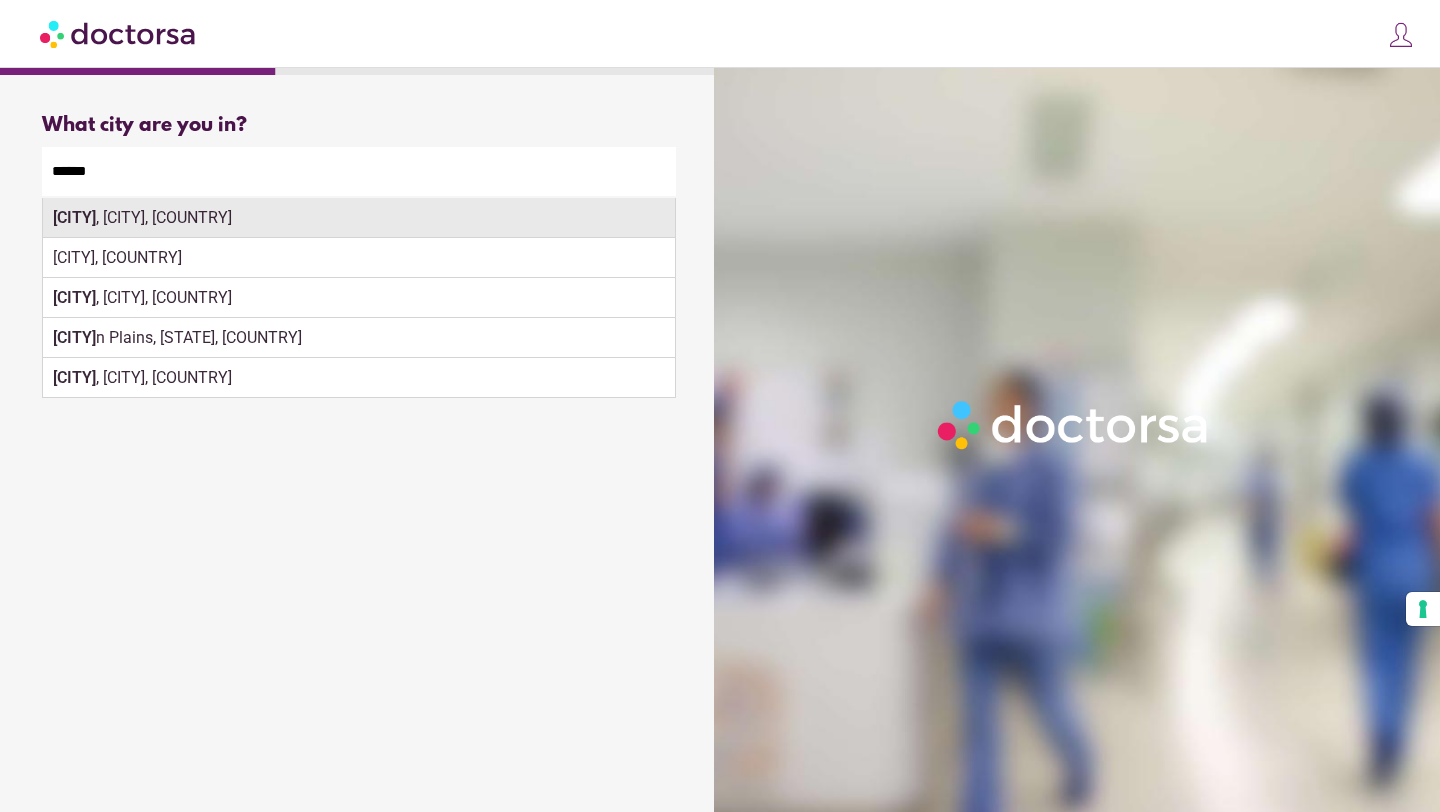 type on "******" 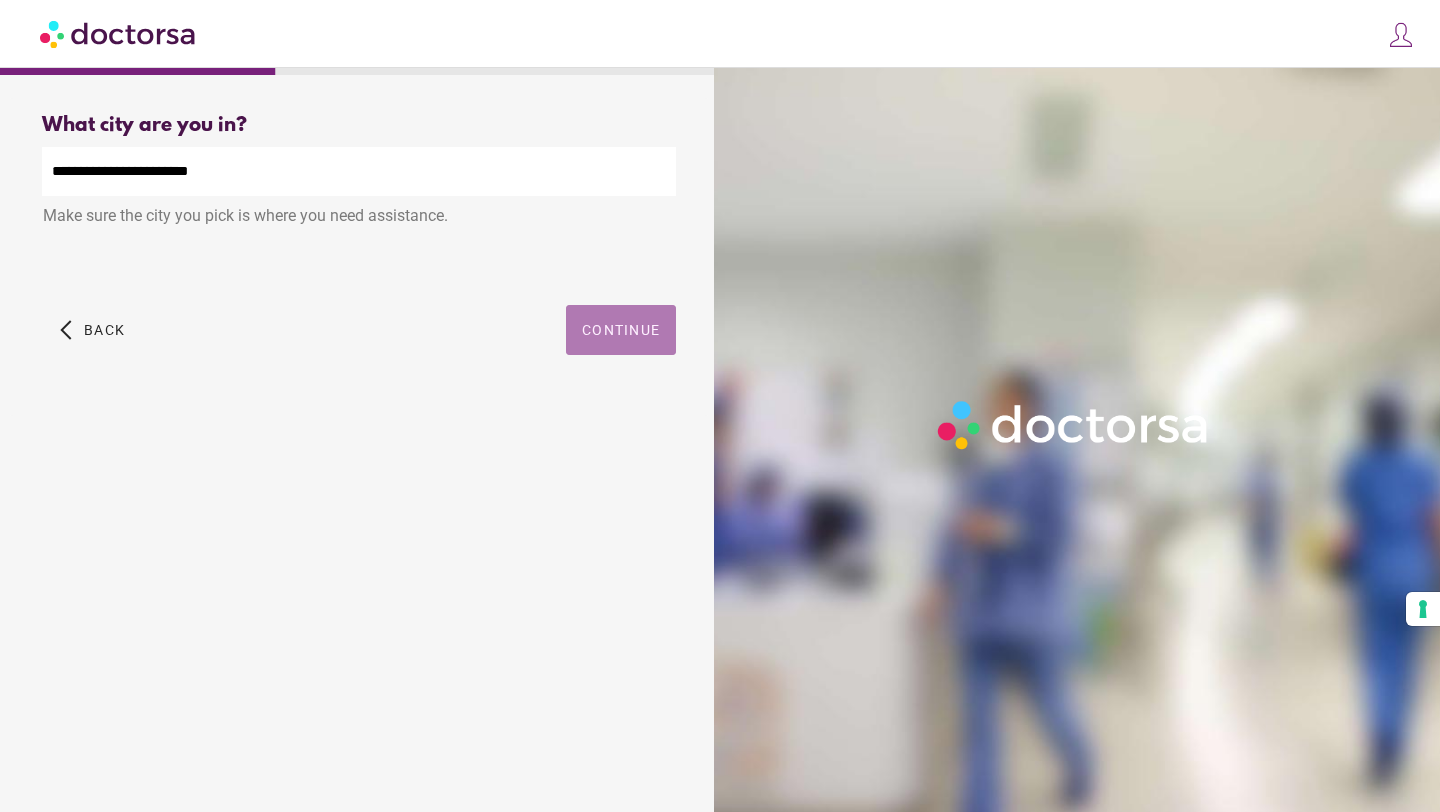 click at bounding box center [621, 330] 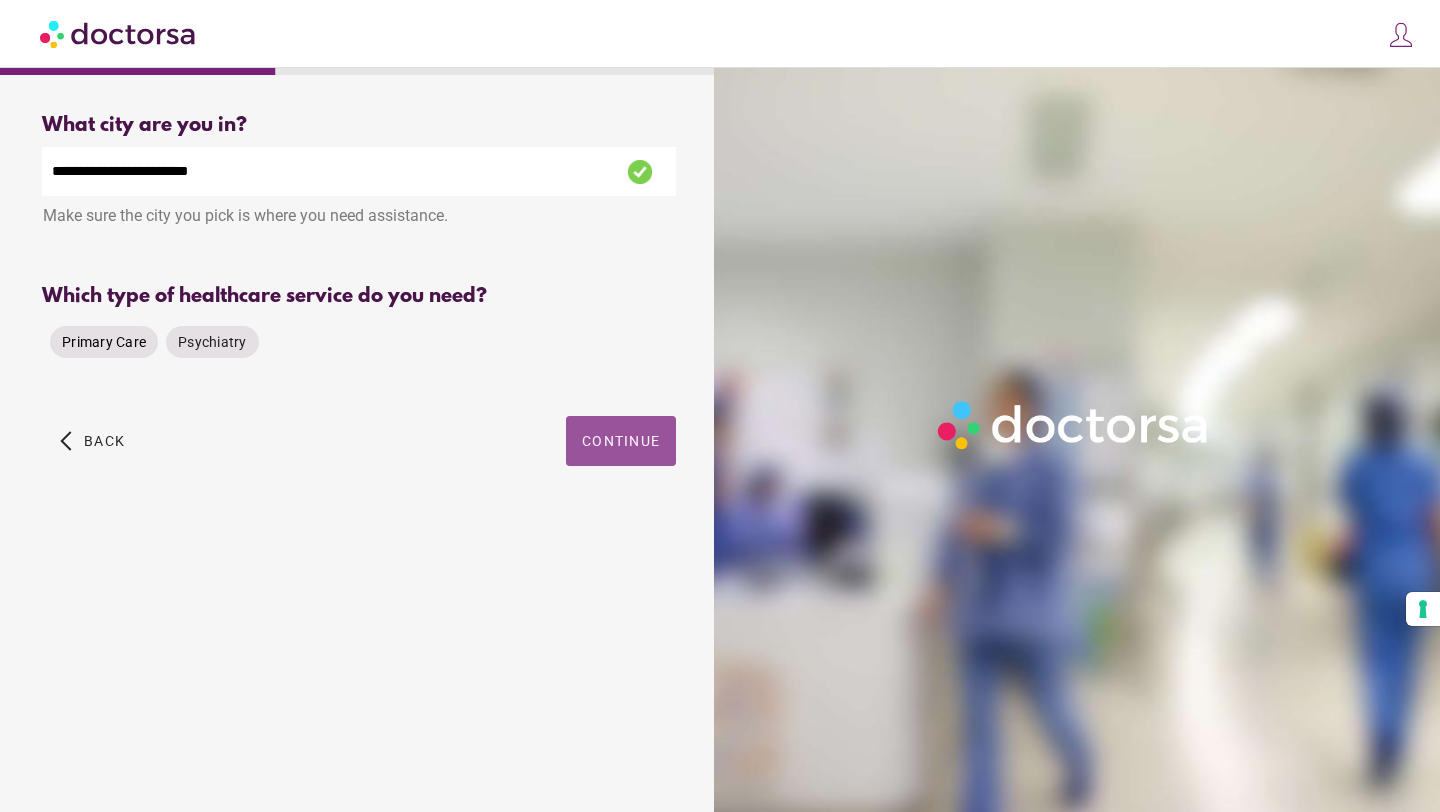 click on "Primary Care" at bounding box center [104, 342] 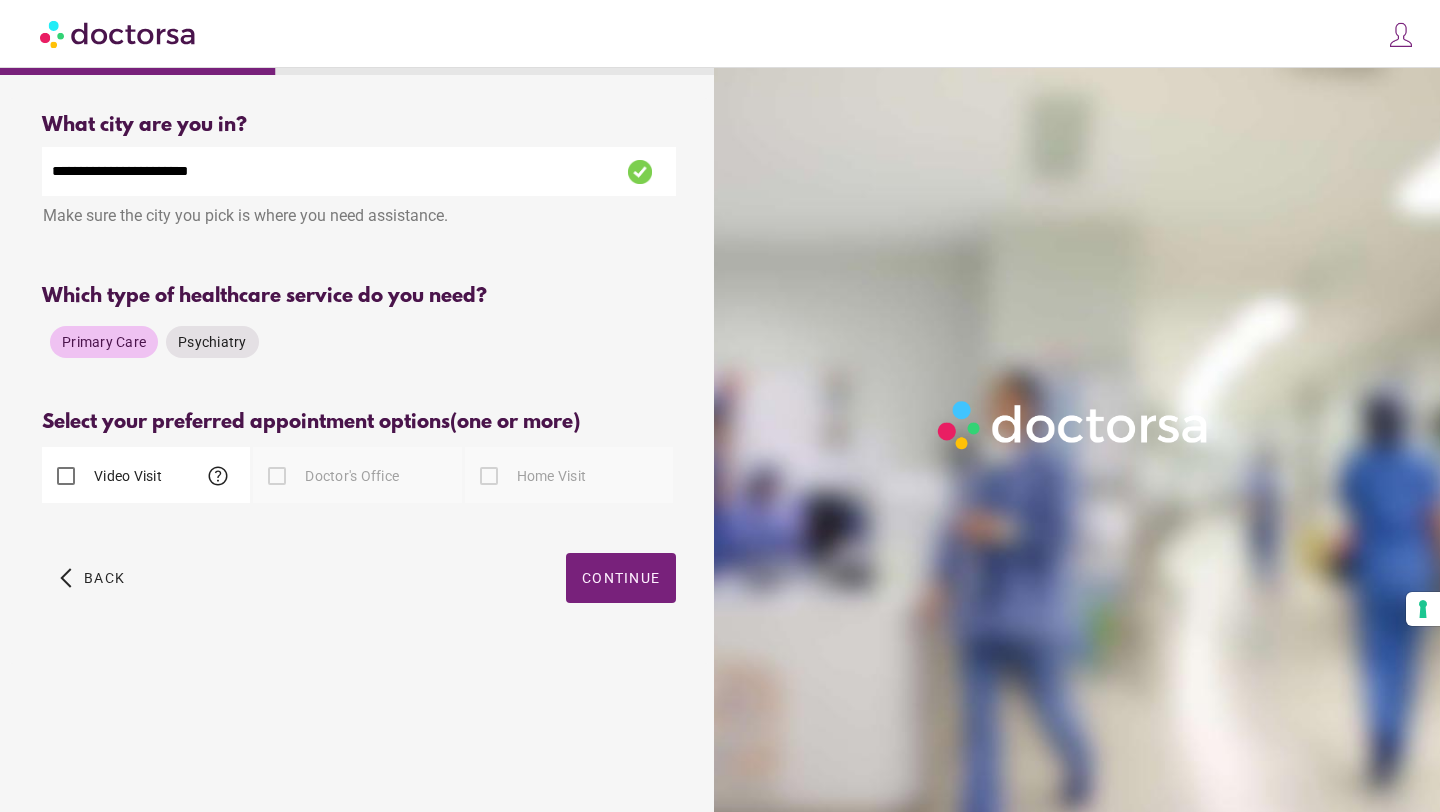 click on "Video Visit" at bounding box center (126, 476) 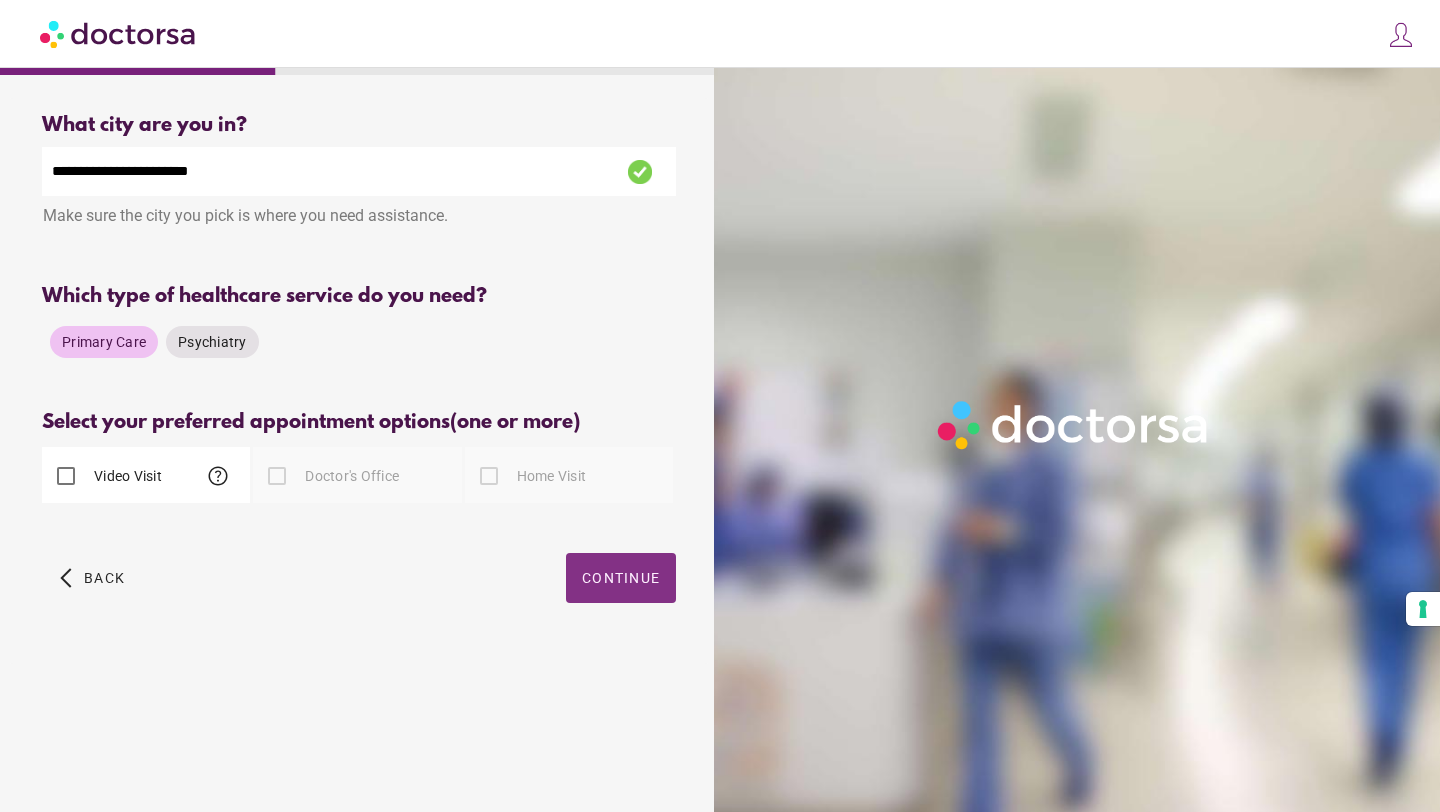 click on "Continue" at bounding box center (621, 578) 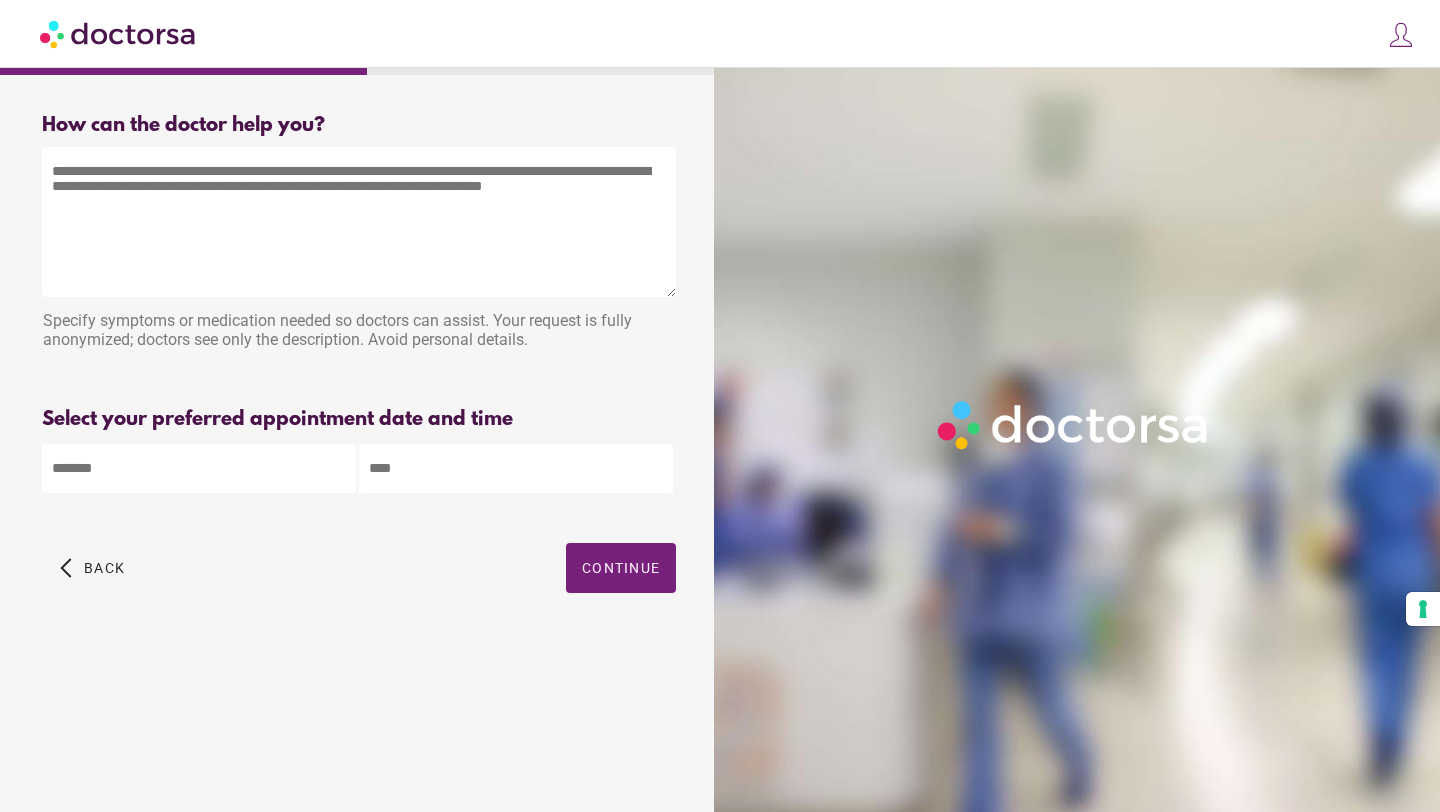 click at bounding box center (359, 222) 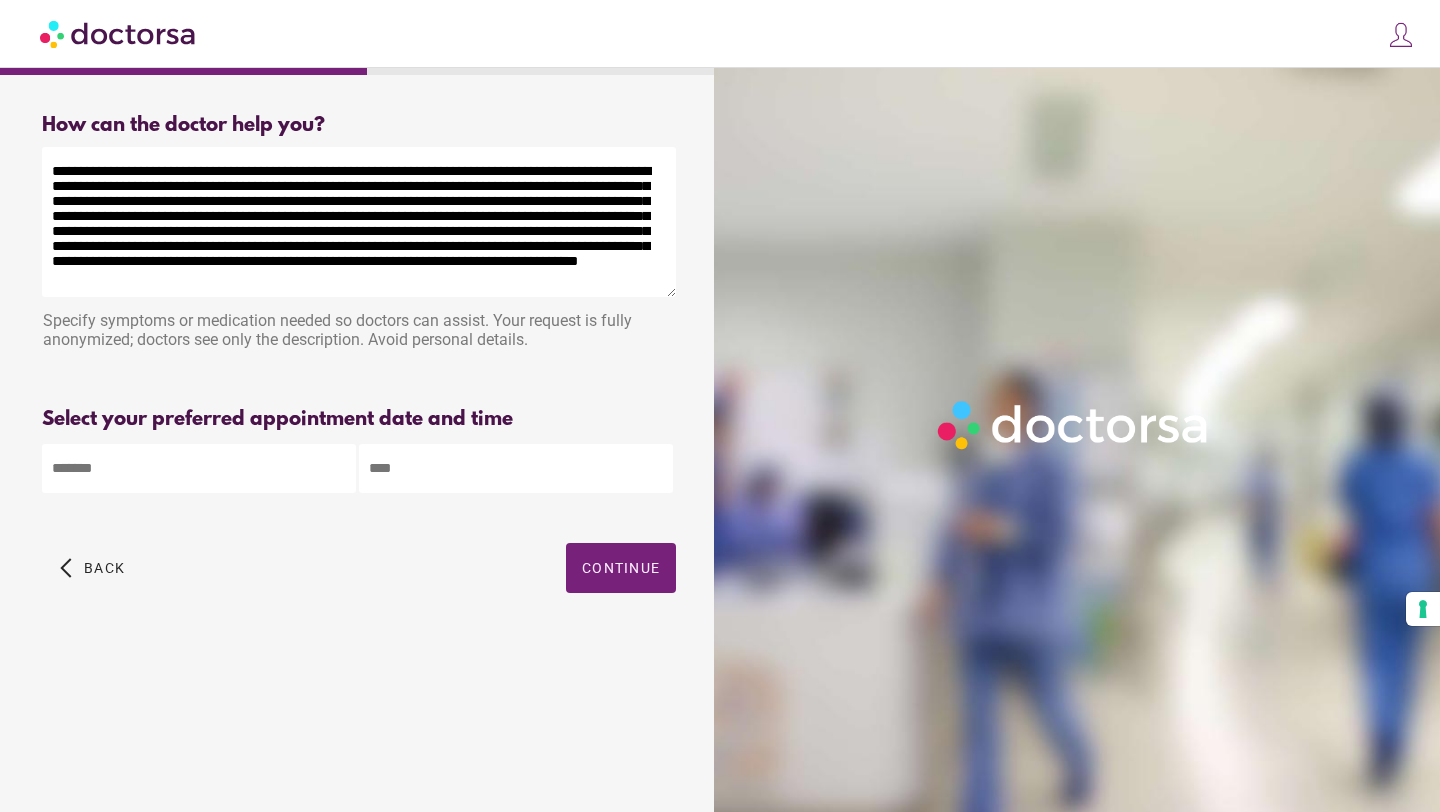 scroll, scrollTop: 3, scrollLeft: 0, axis: vertical 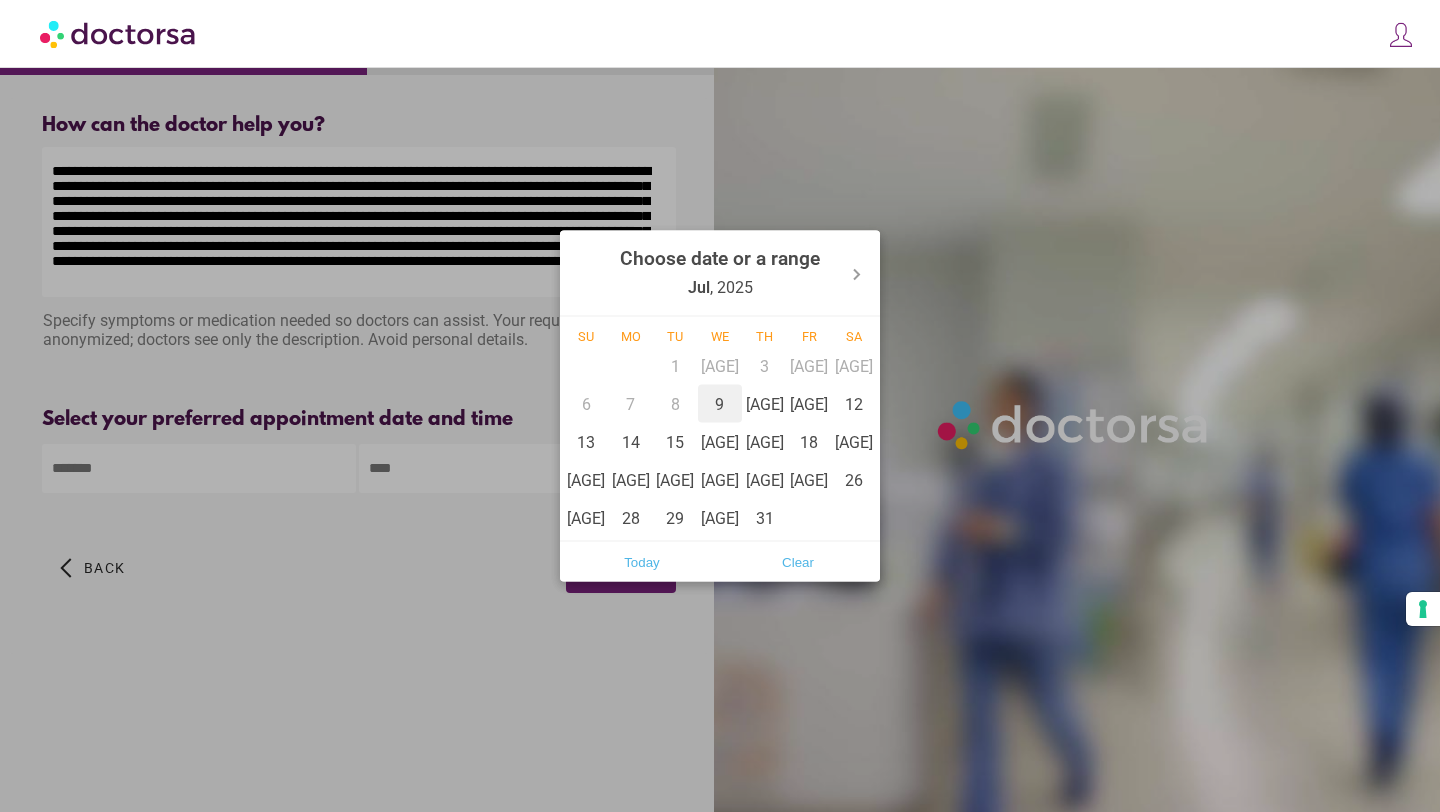 click on "9" at bounding box center [720, 404] 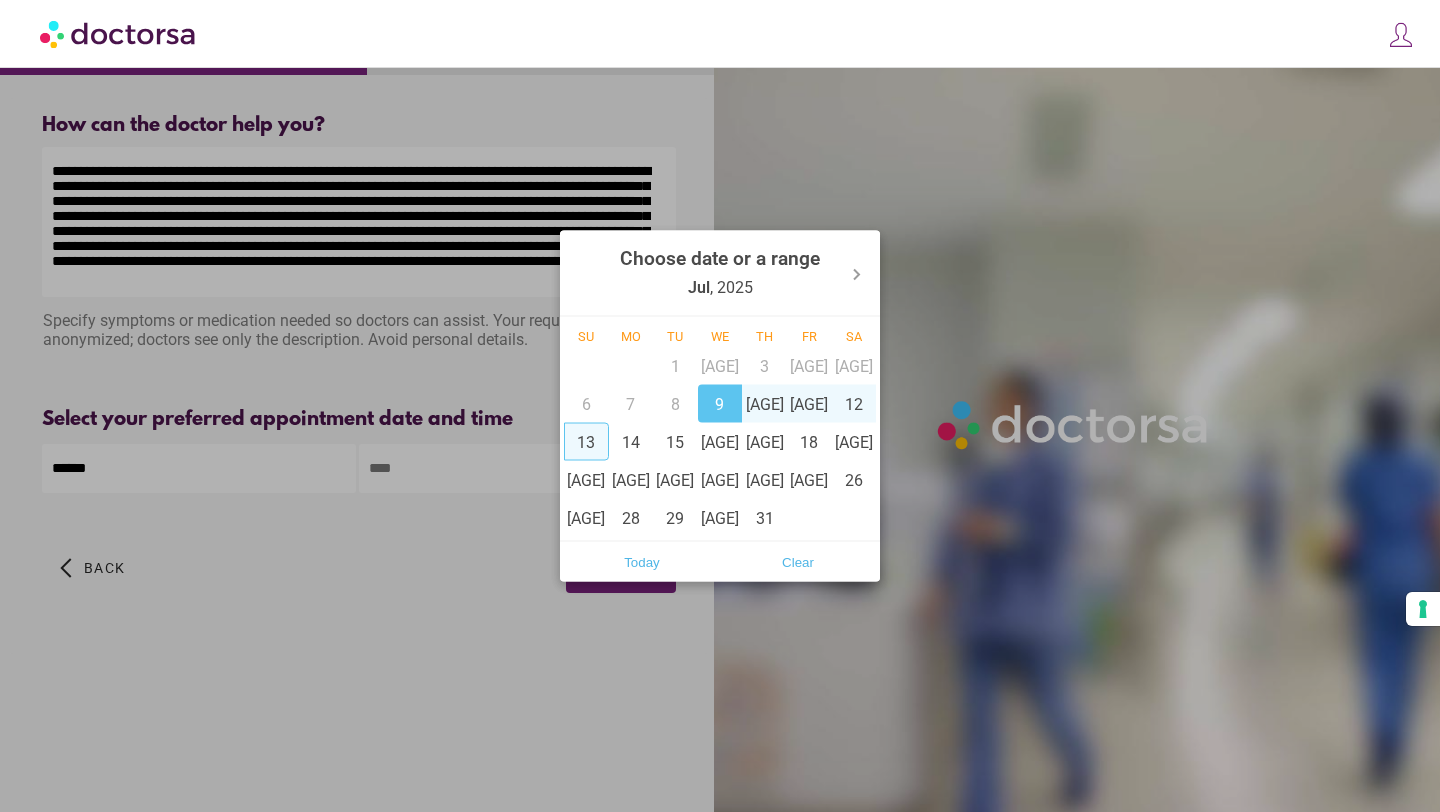 click at bounding box center (720, 406) 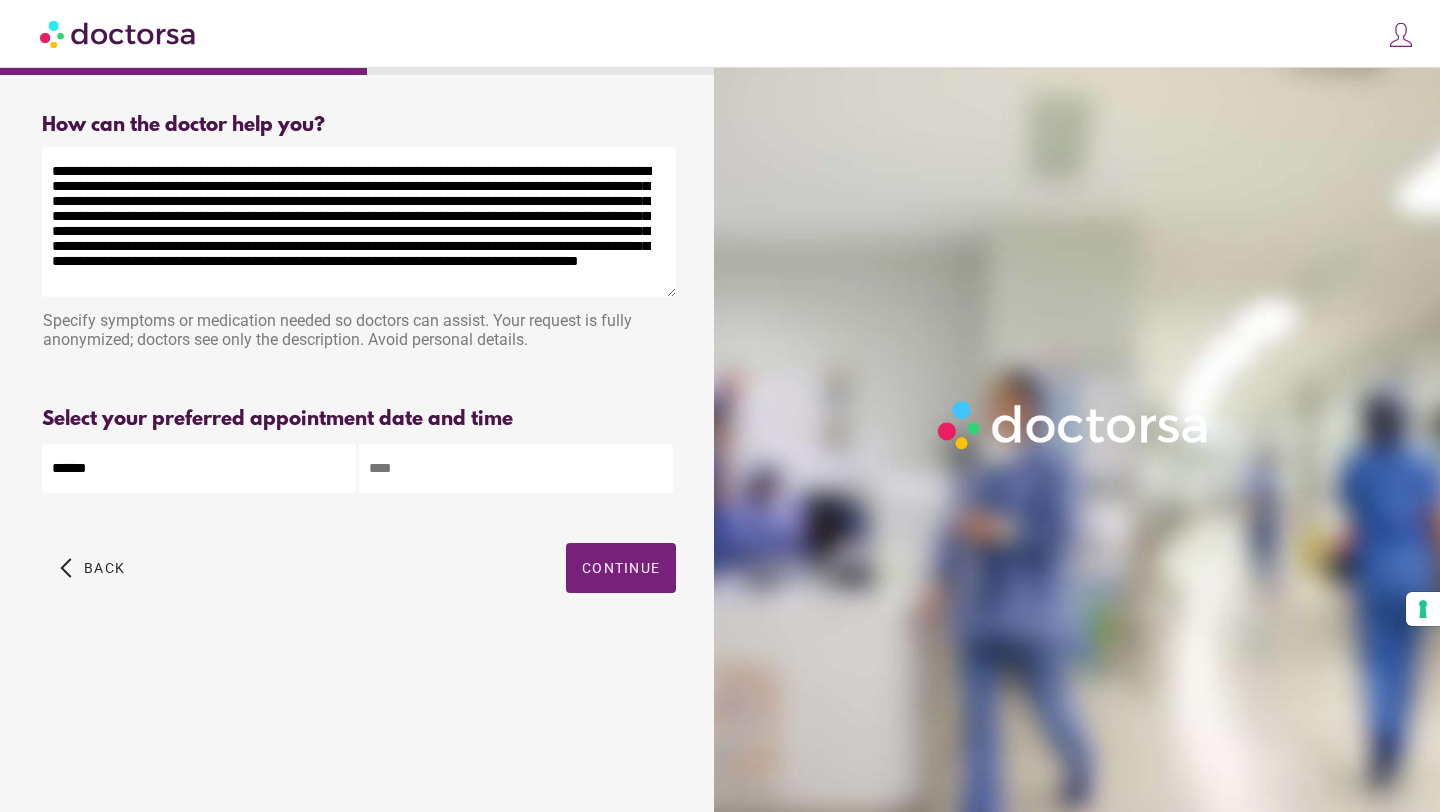 click at bounding box center (516, 468) 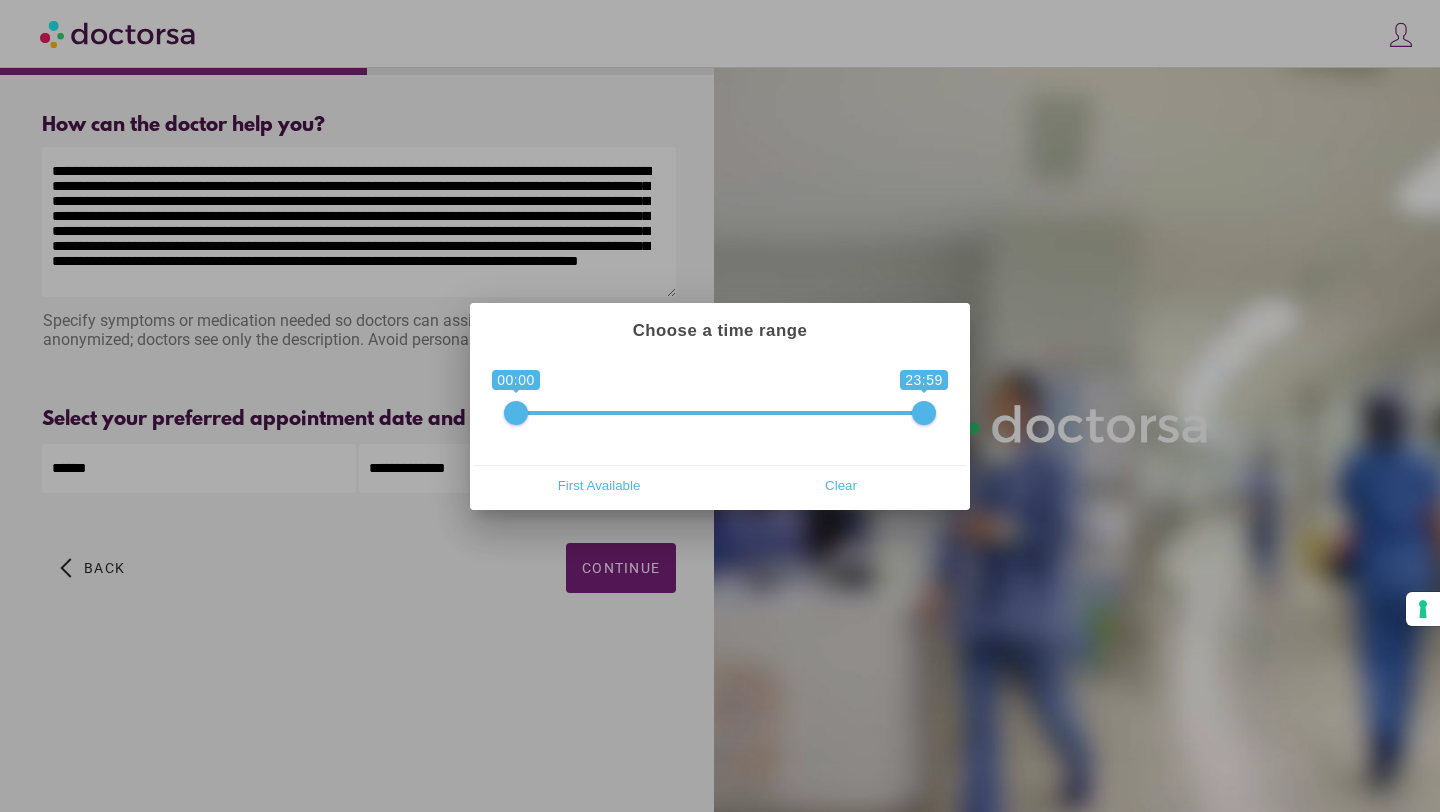 click at bounding box center [720, 406] 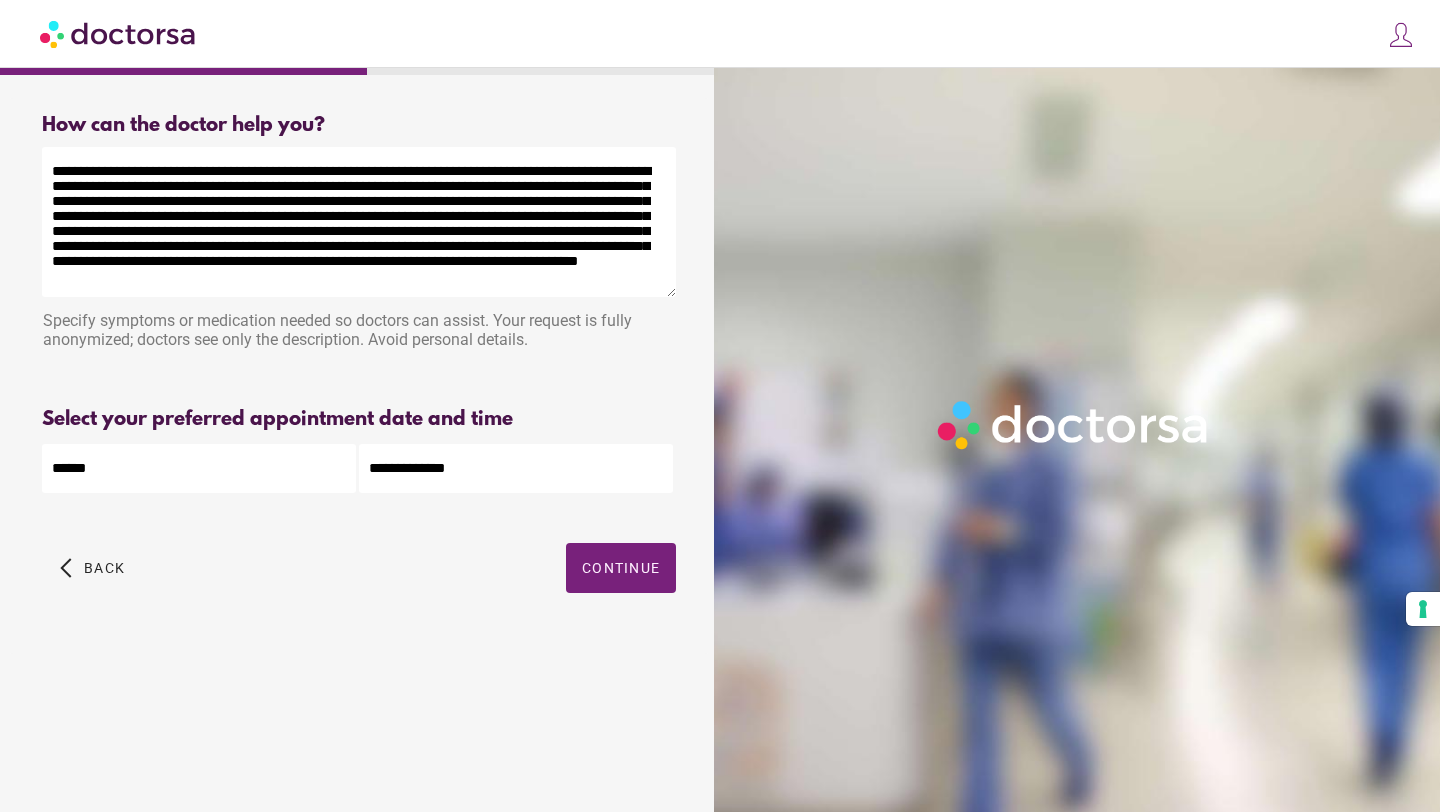 click on "**********" at bounding box center [516, 468] 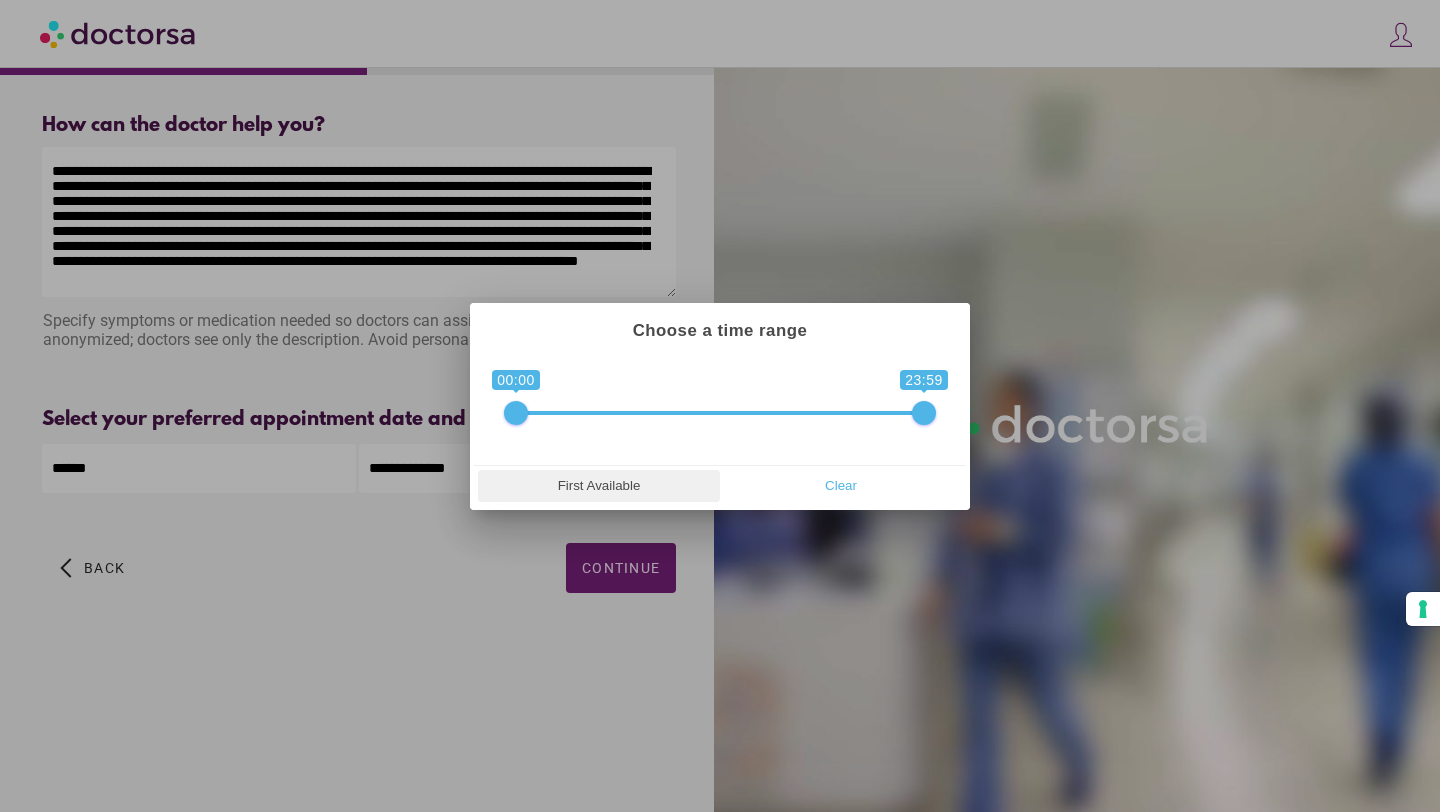 click on "First Available" at bounding box center (599, 486) 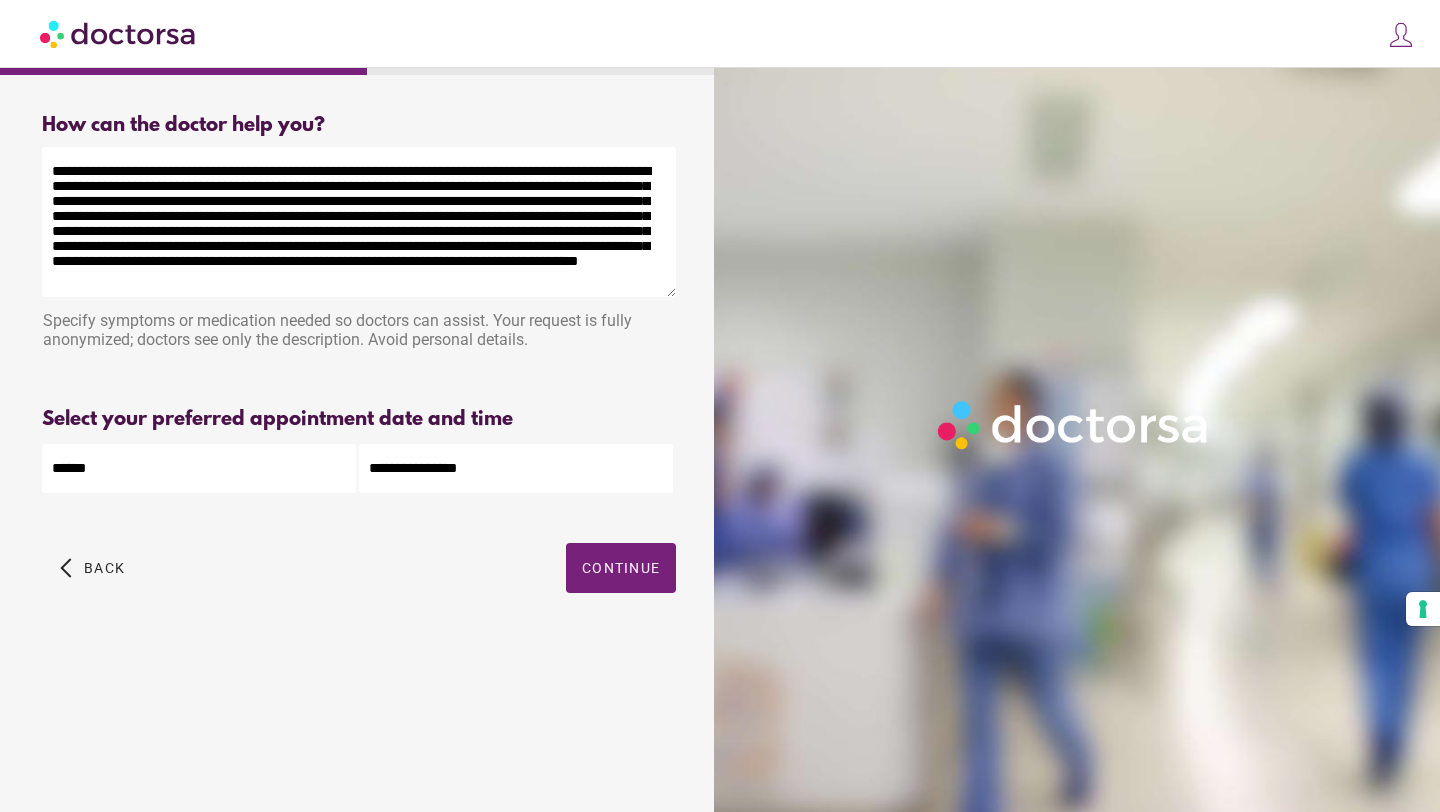 click on "**********" at bounding box center (359, 222) 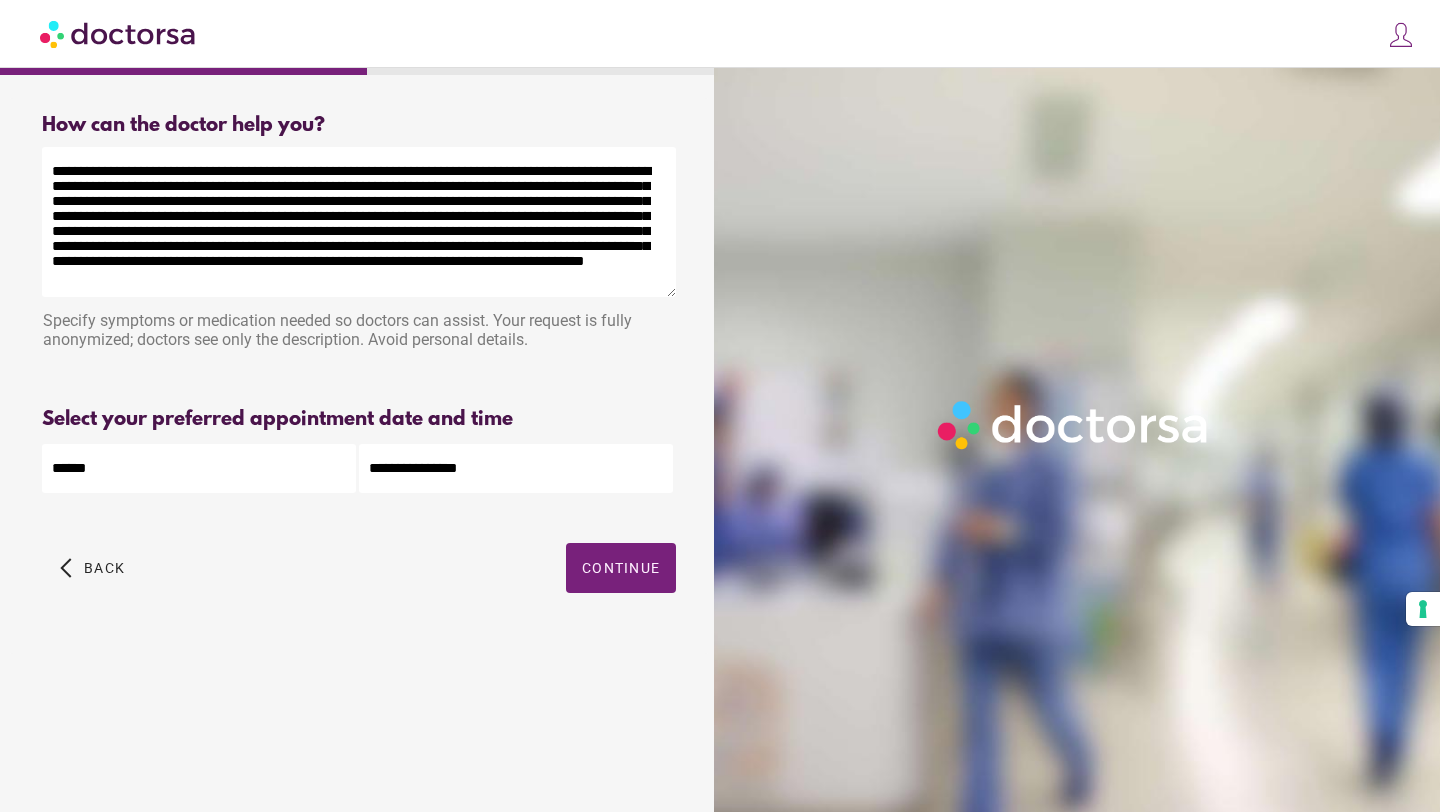 click on "**********" at bounding box center [359, 222] 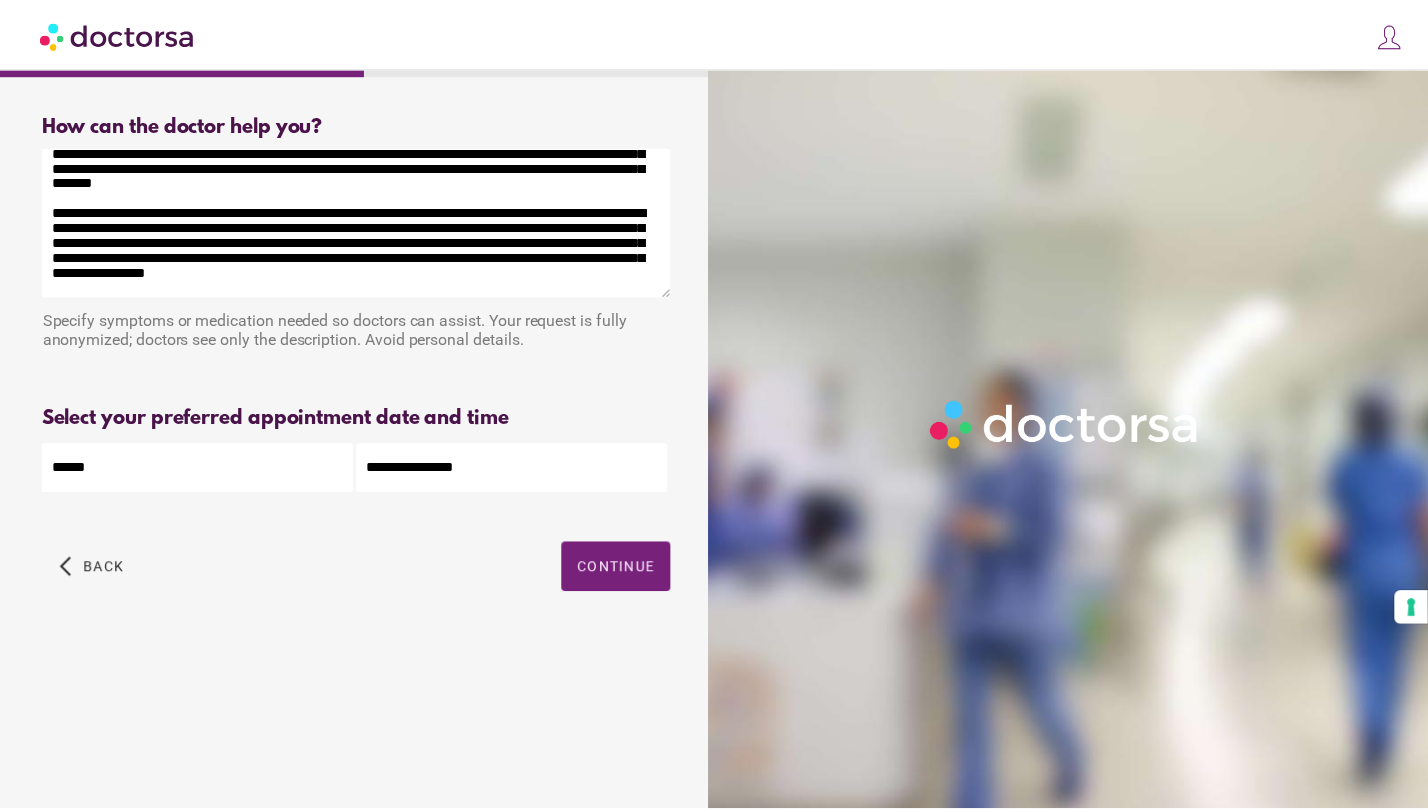 scroll, scrollTop: 54, scrollLeft: 0, axis: vertical 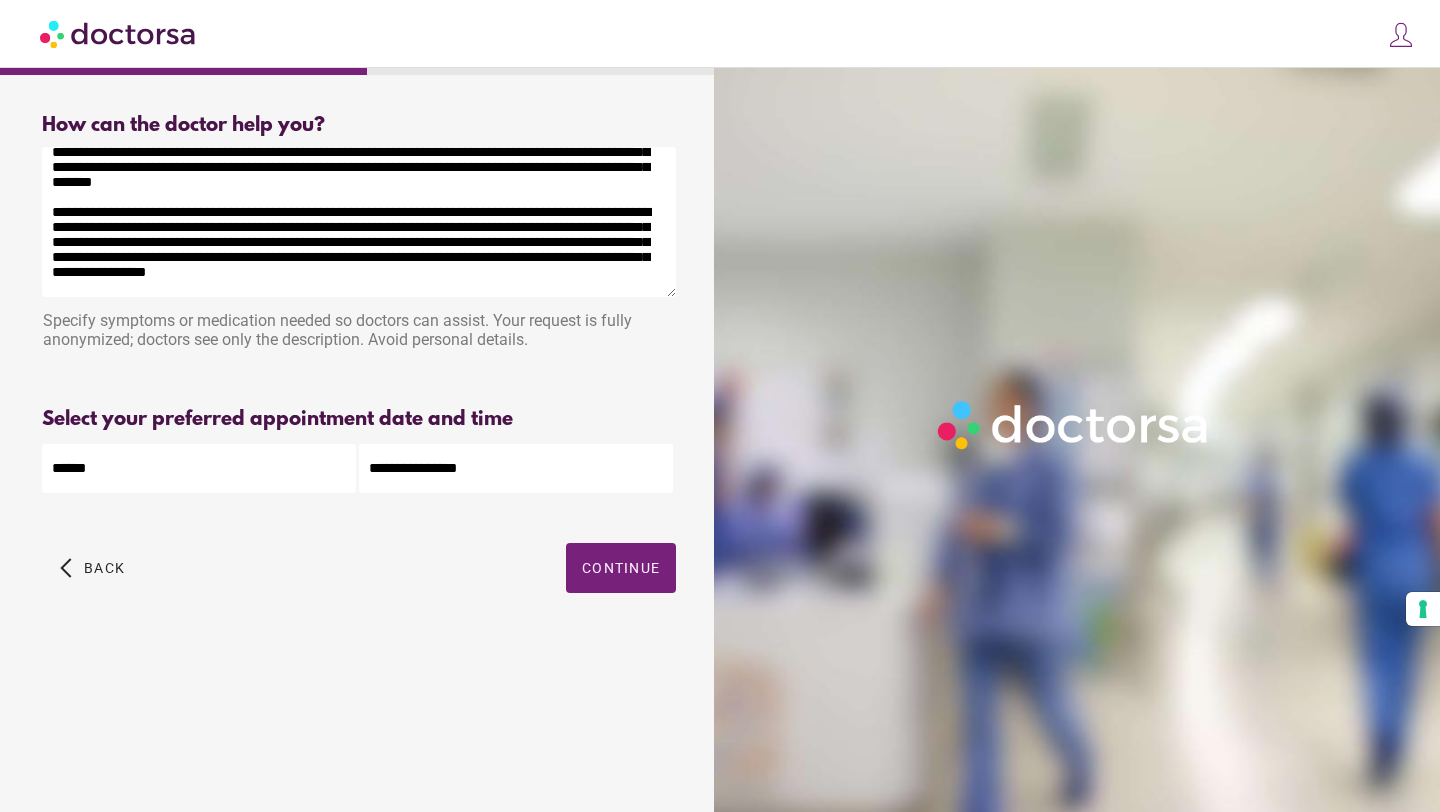 click on "**********" at bounding box center (359, 222) 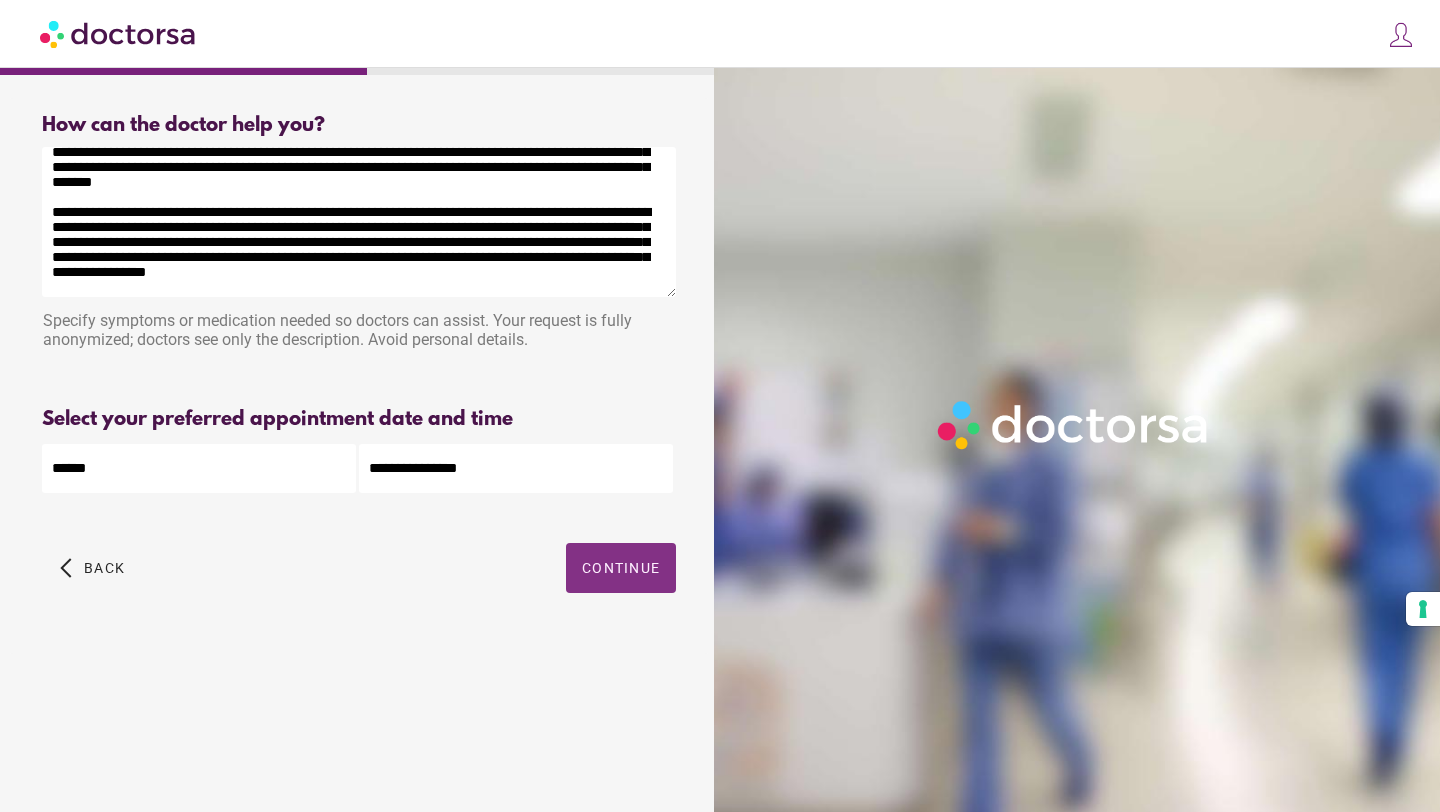 type on "**********" 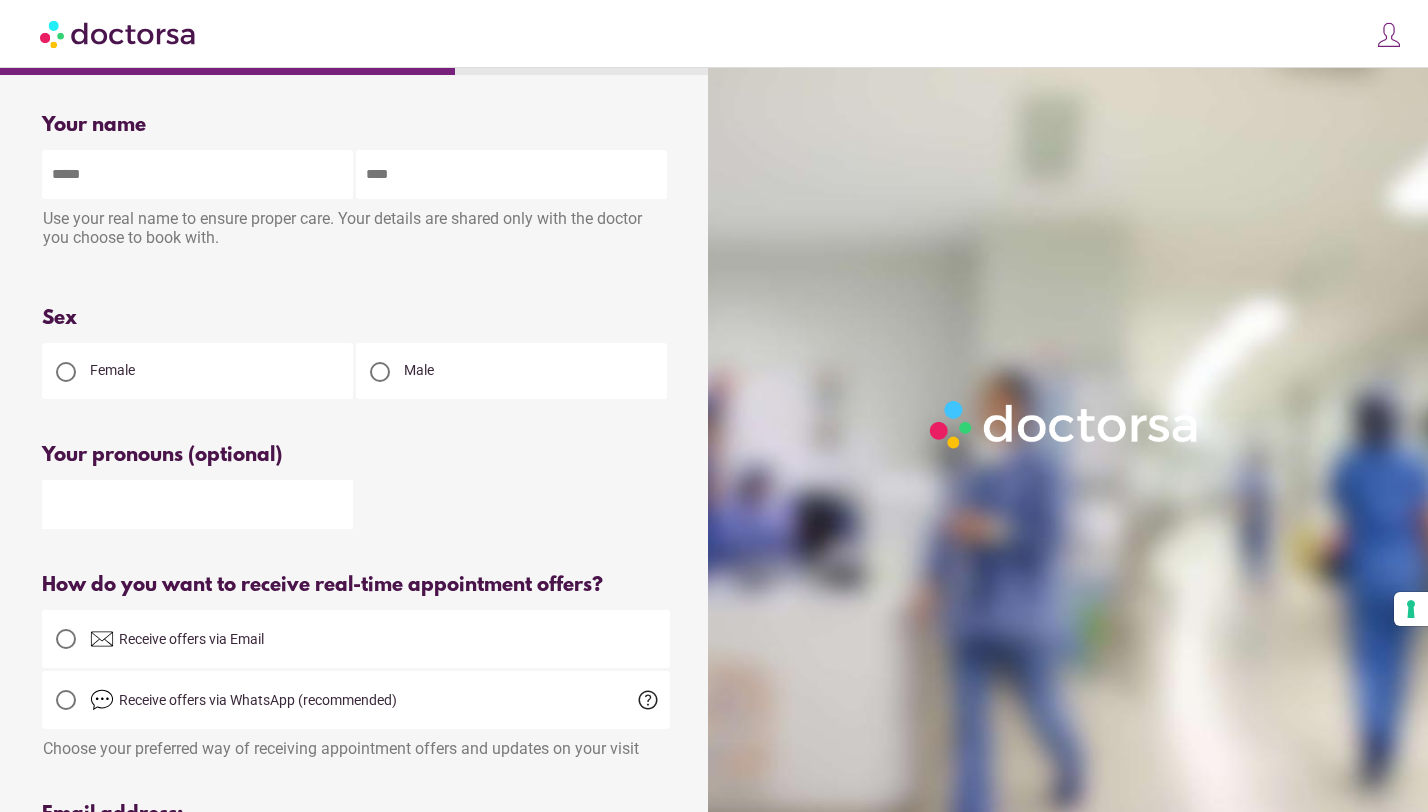 click at bounding box center (197, 174) 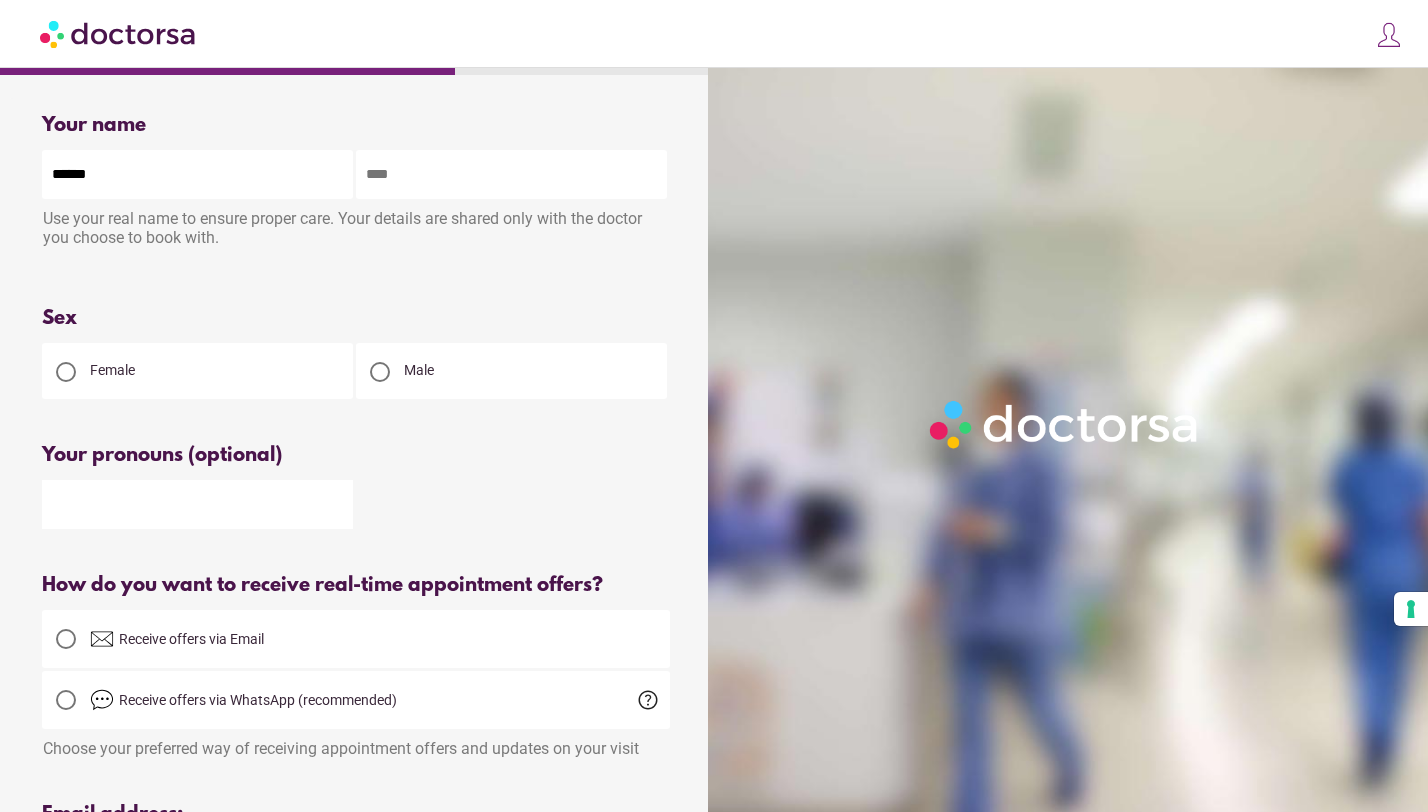 type on "****" 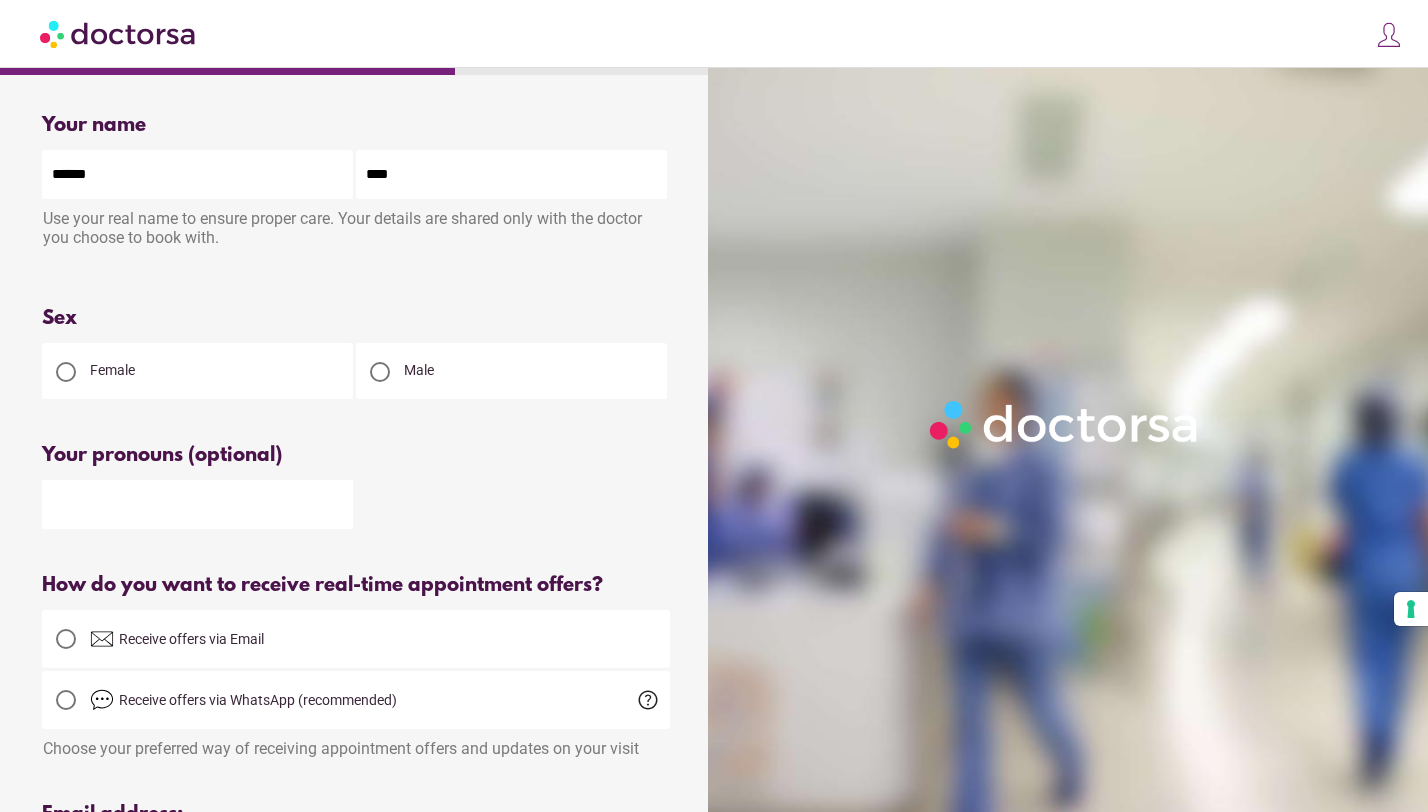 type on "******" 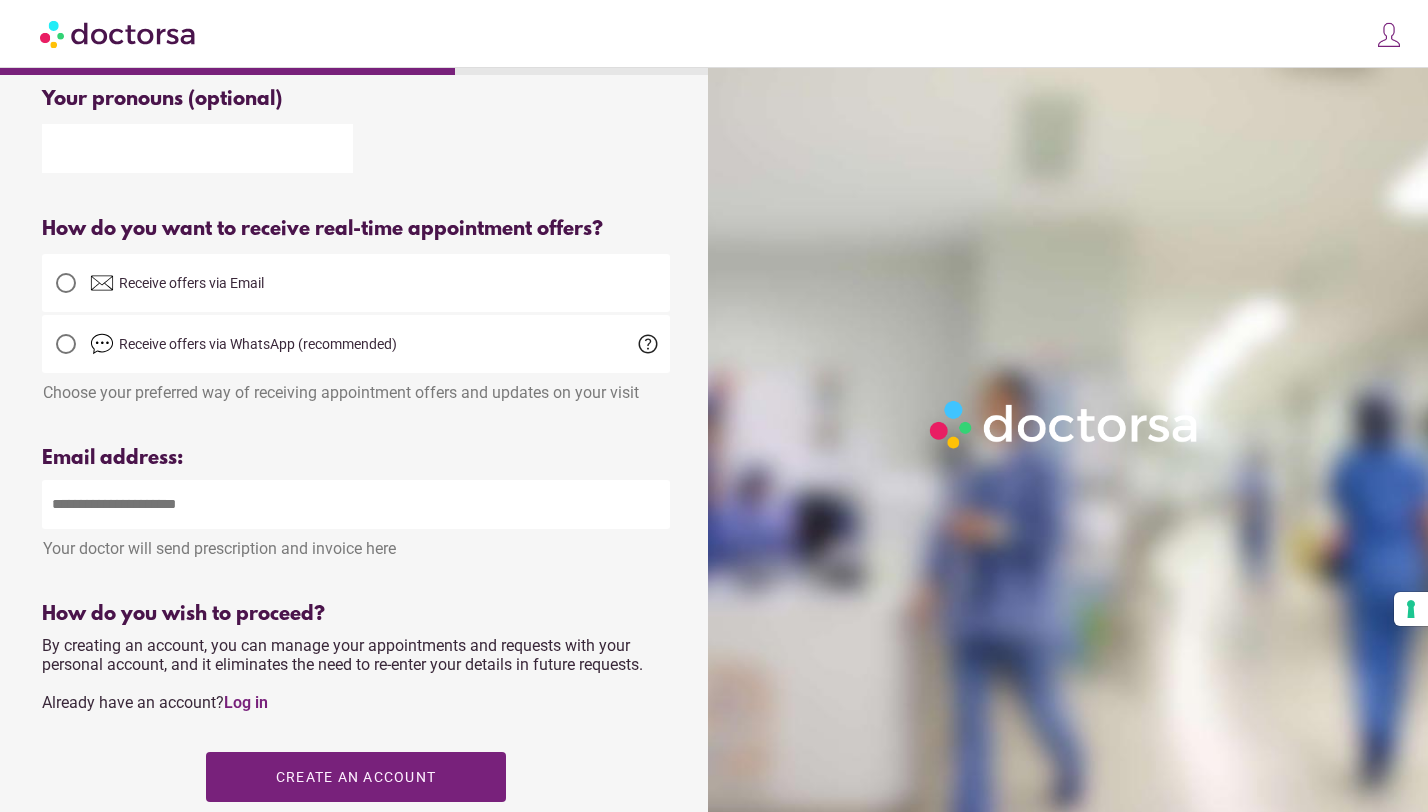 scroll, scrollTop: 360, scrollLeft: 0, axis: vertical 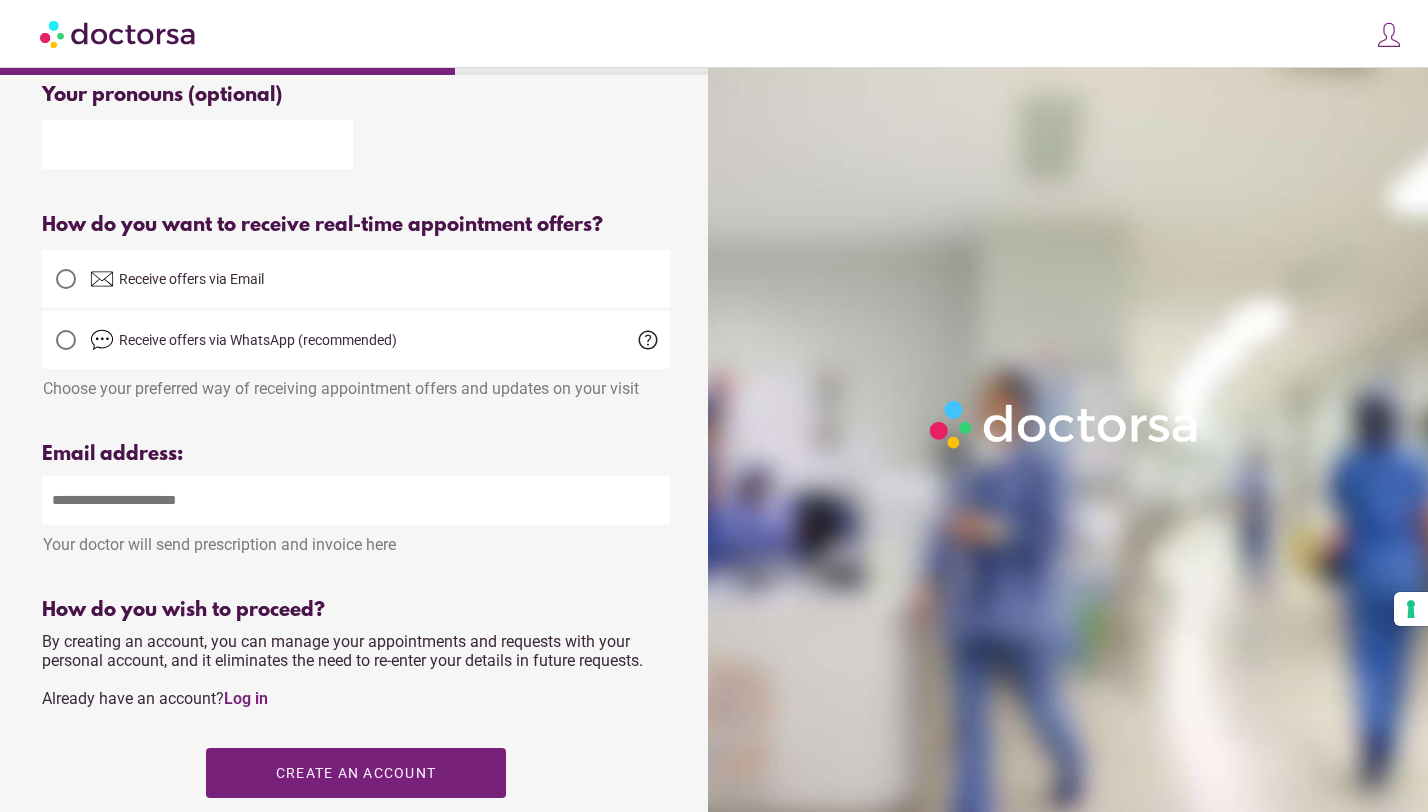 click at bounding box center [356, 500] 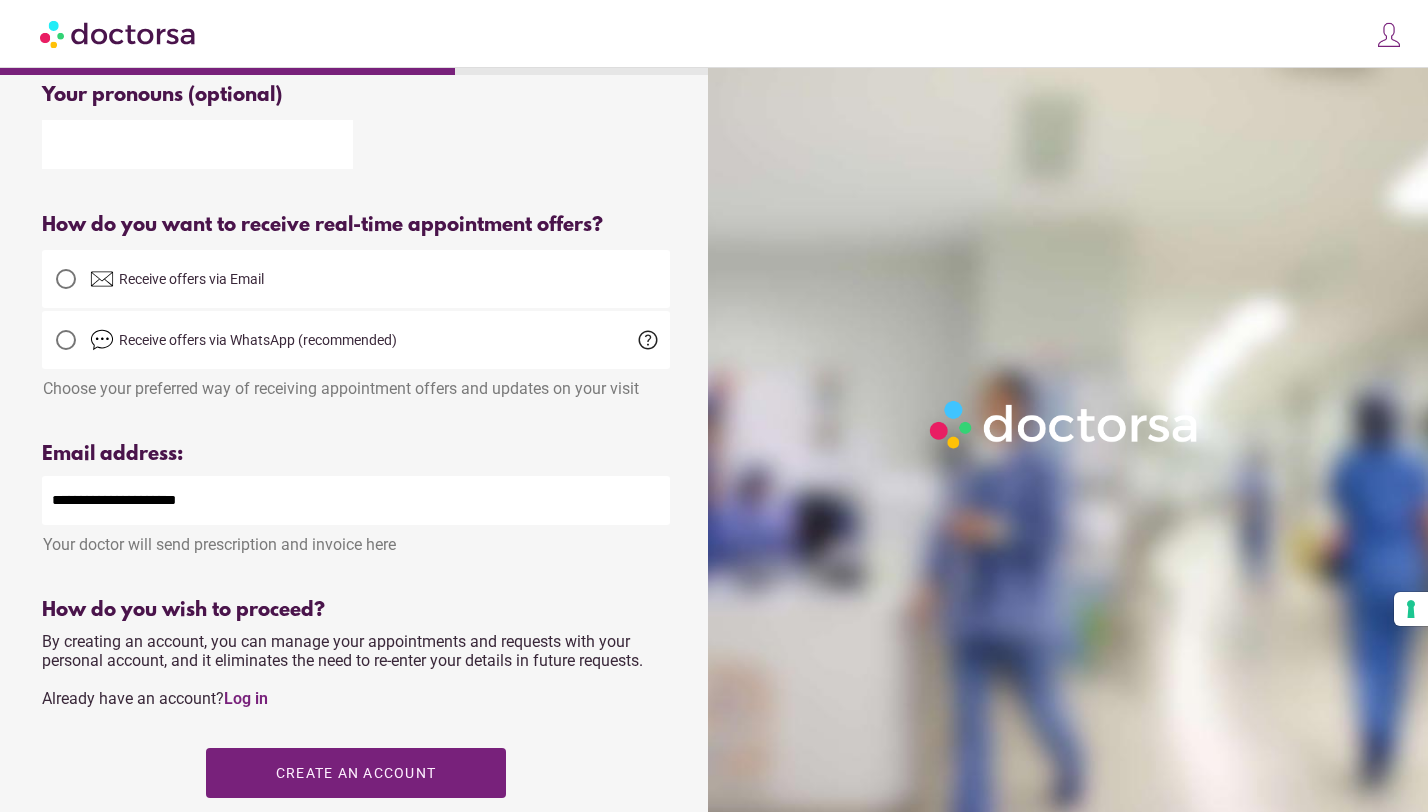 click on "How do you wish to proceed?" at bounding box center (356, 610) 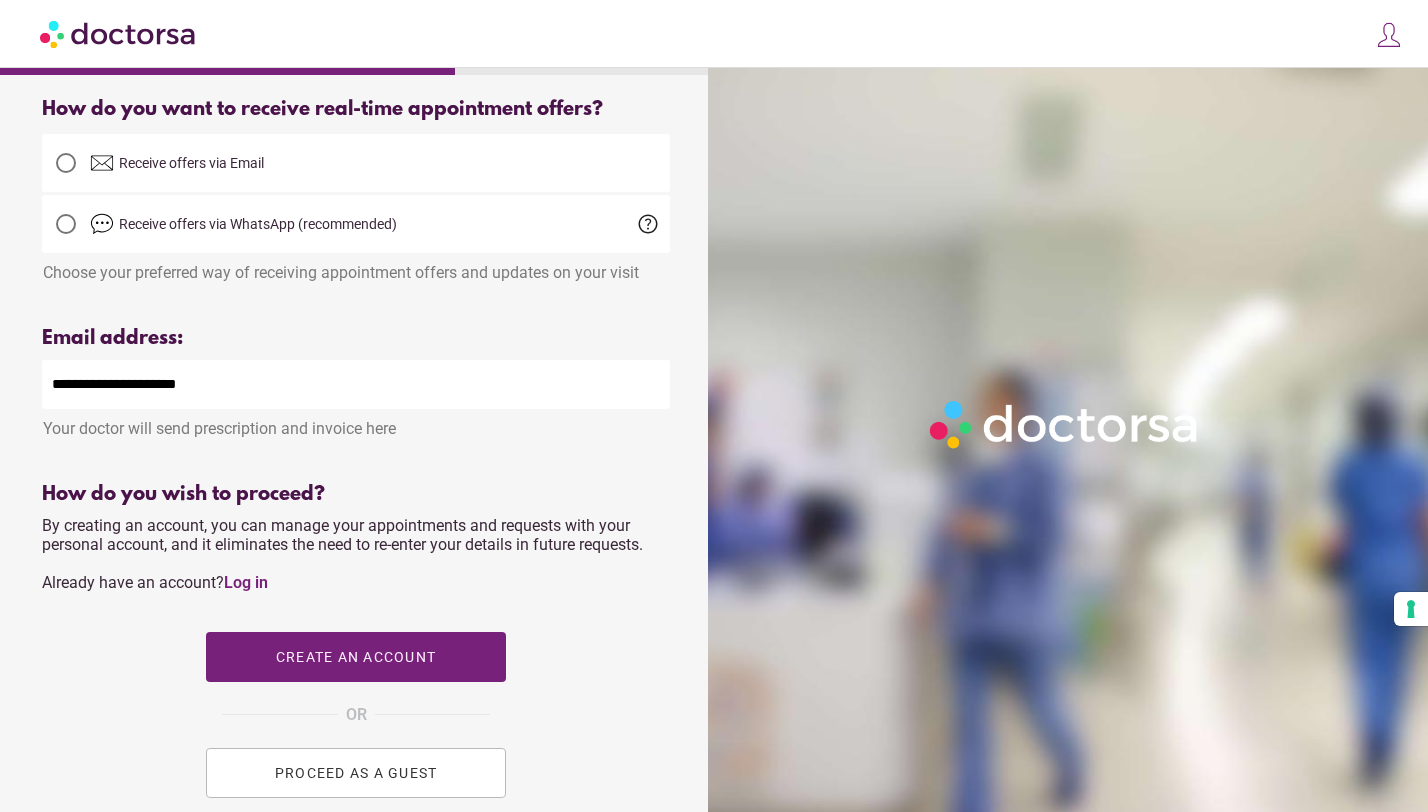 scroll, scrollTop: 520, scrollLeft: 0, axis: vertical 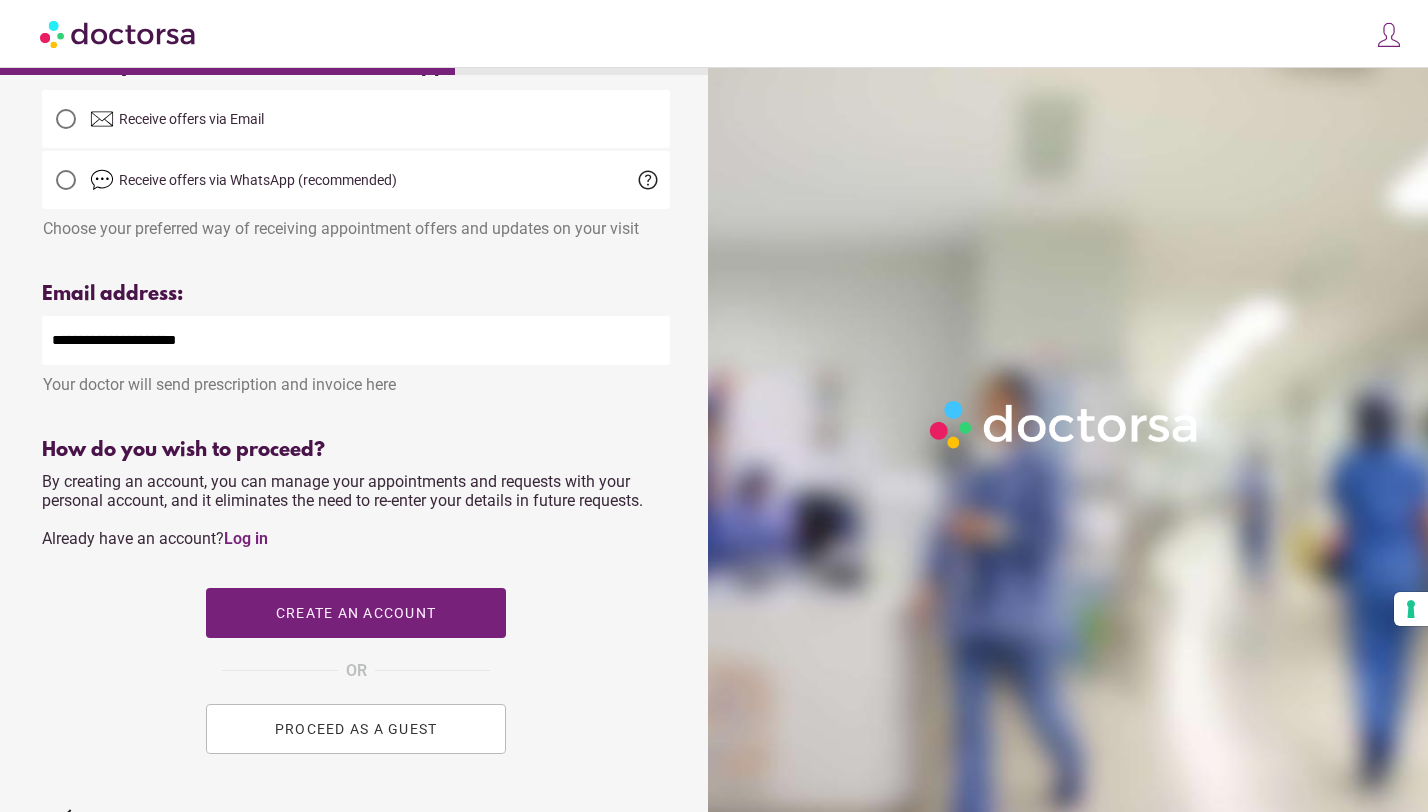click on "PROCEED AS A GUEST" at bounding box center (356, 729) 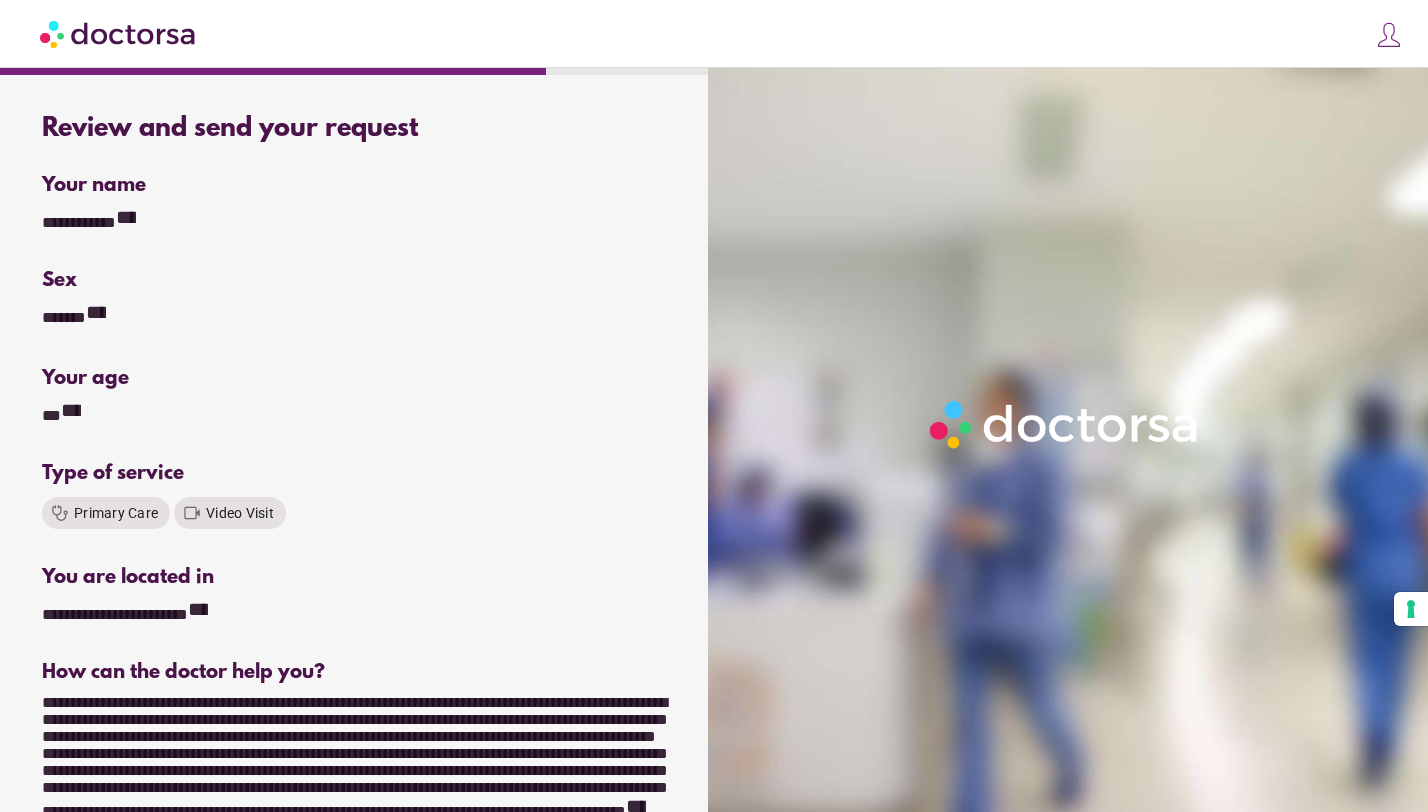 click on "**********" at bounding box center [356, 819] 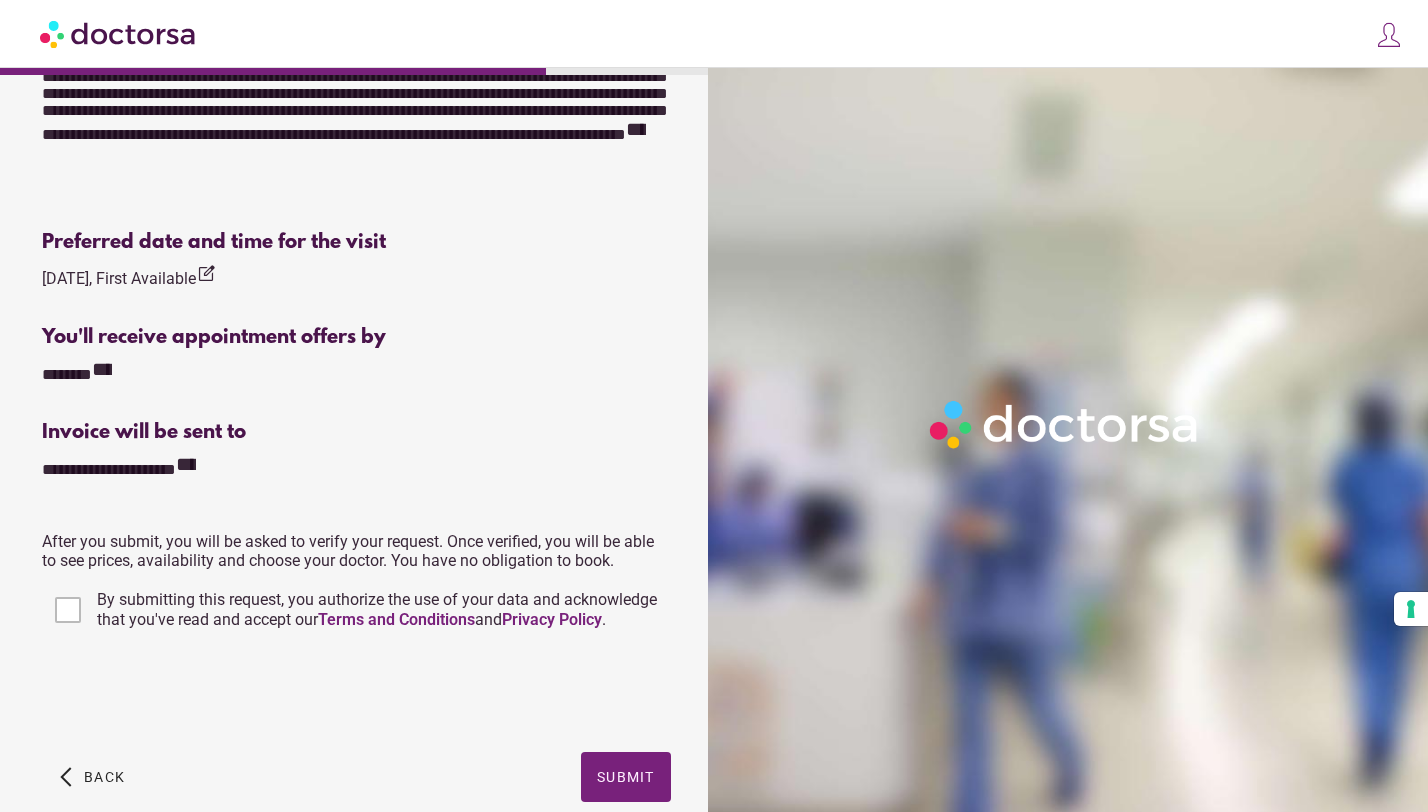 scroll, scrollTop: 680, scrollLeft: 0, axis: vertical 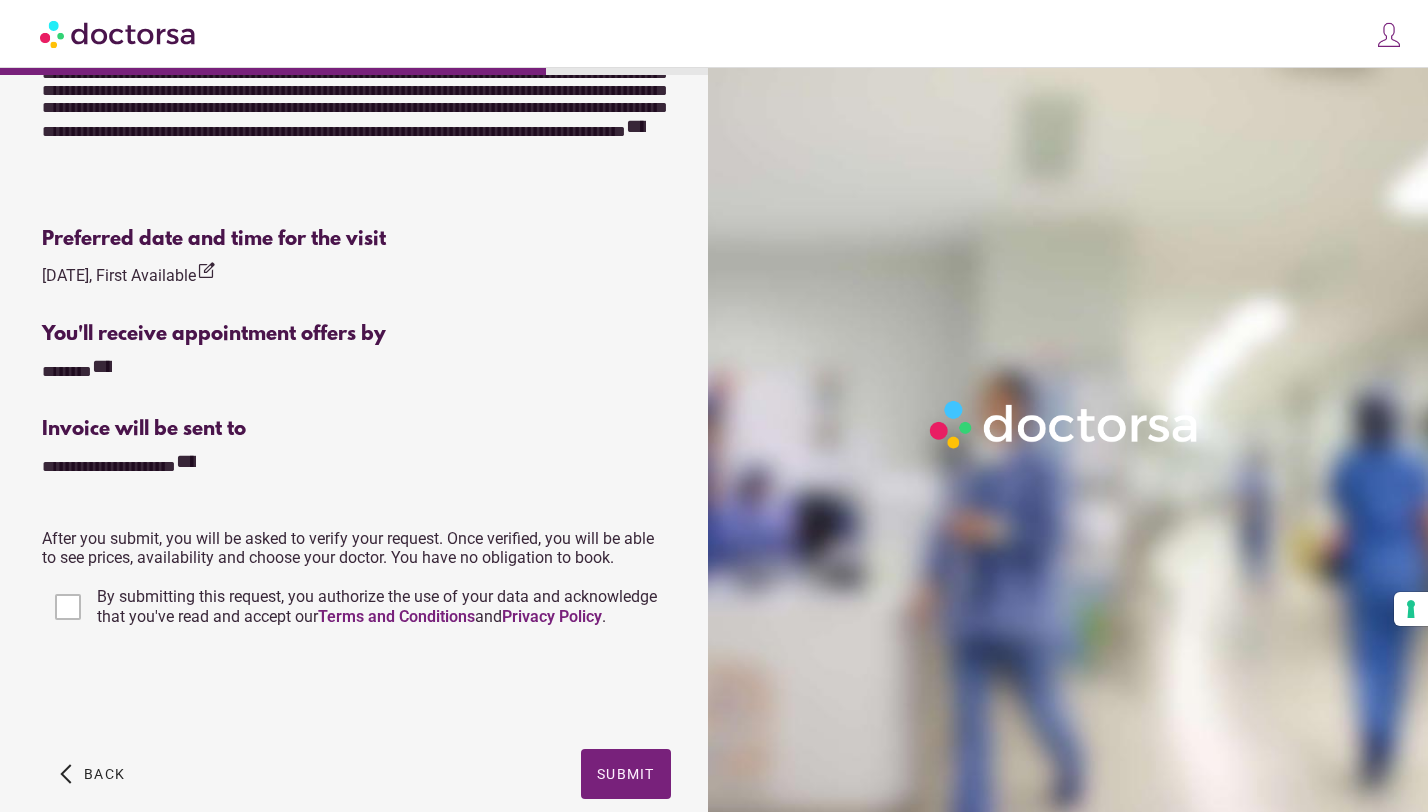 click on "**********" at bounding box center [356, 690] 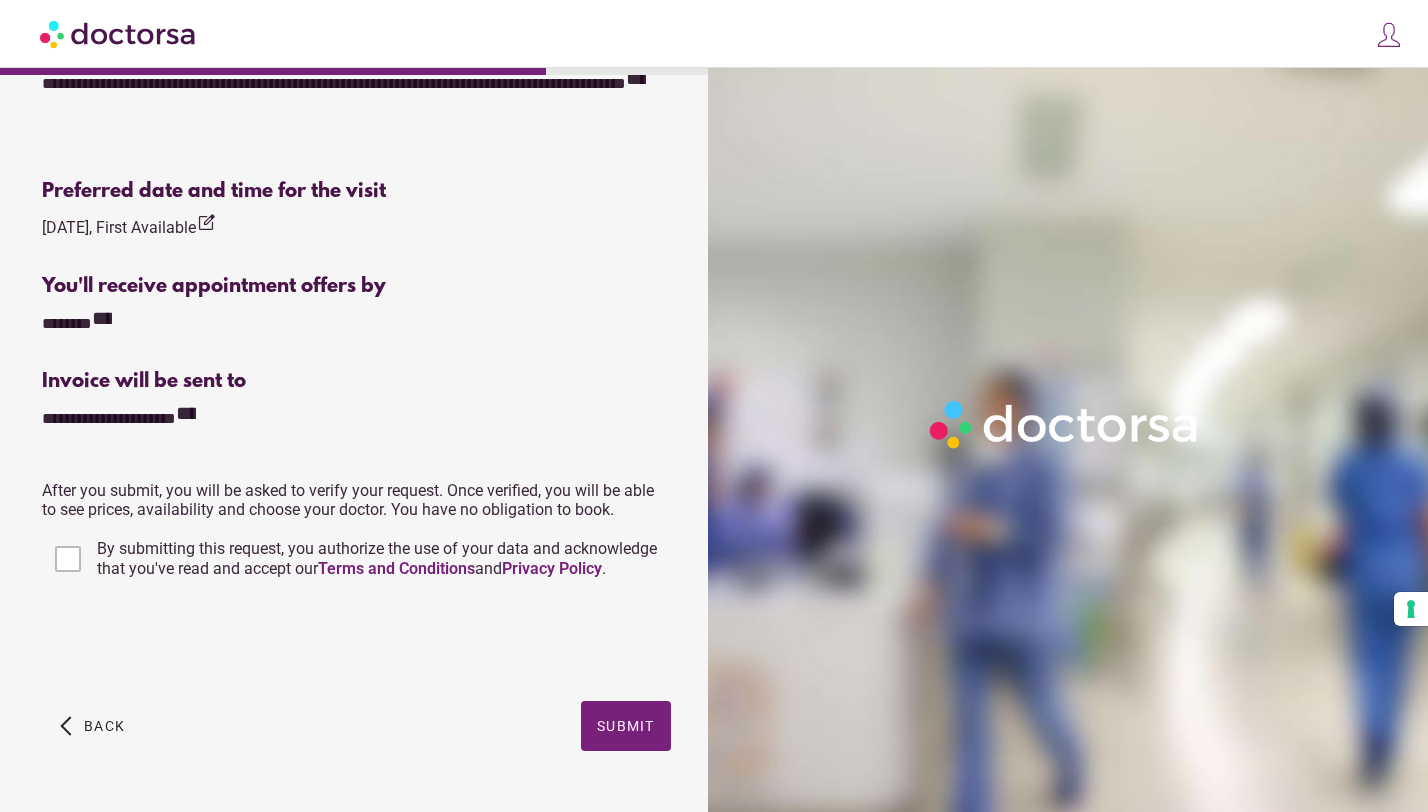 scroll, scrollTop: 760, scrollLeft: 0, axis: vertical 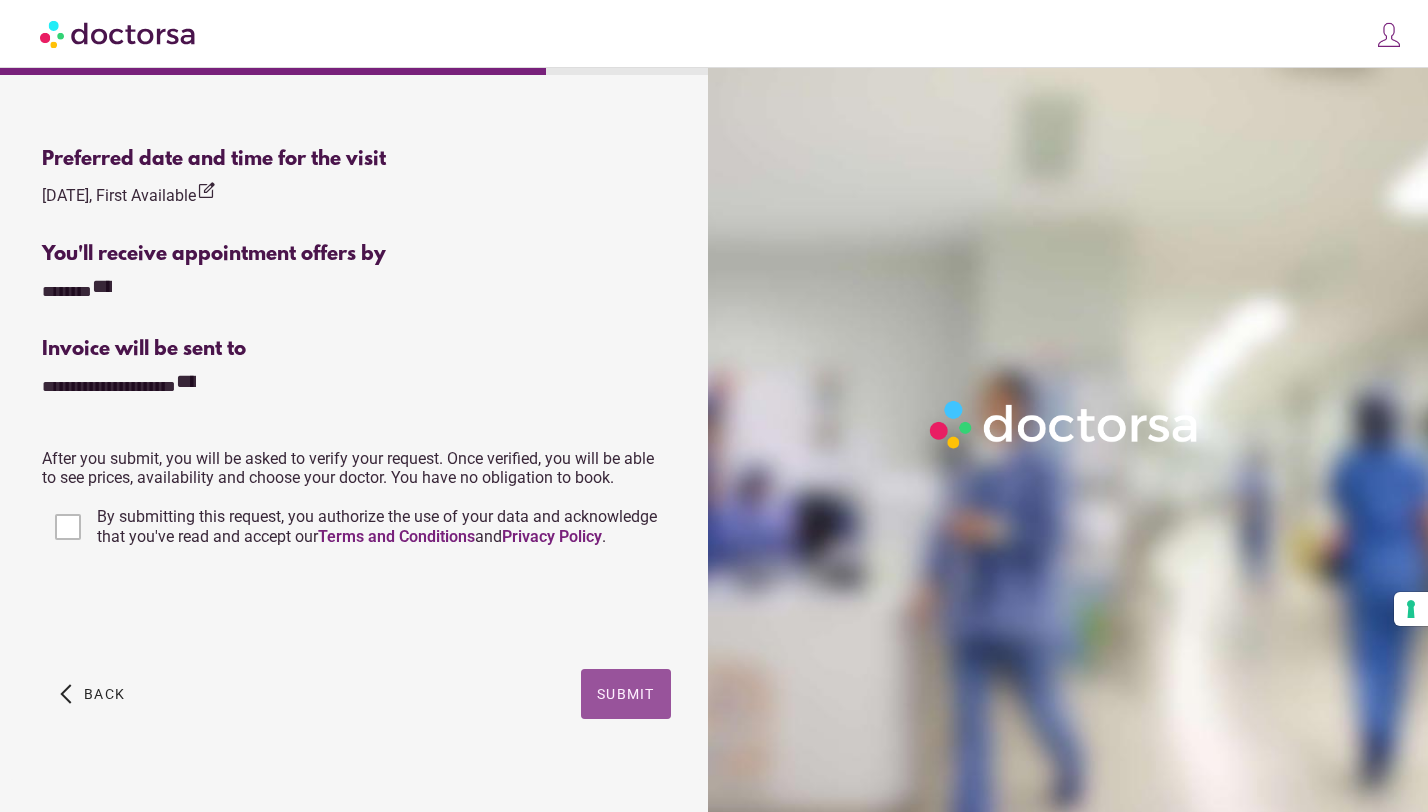 click at bounding box center [626, 694] 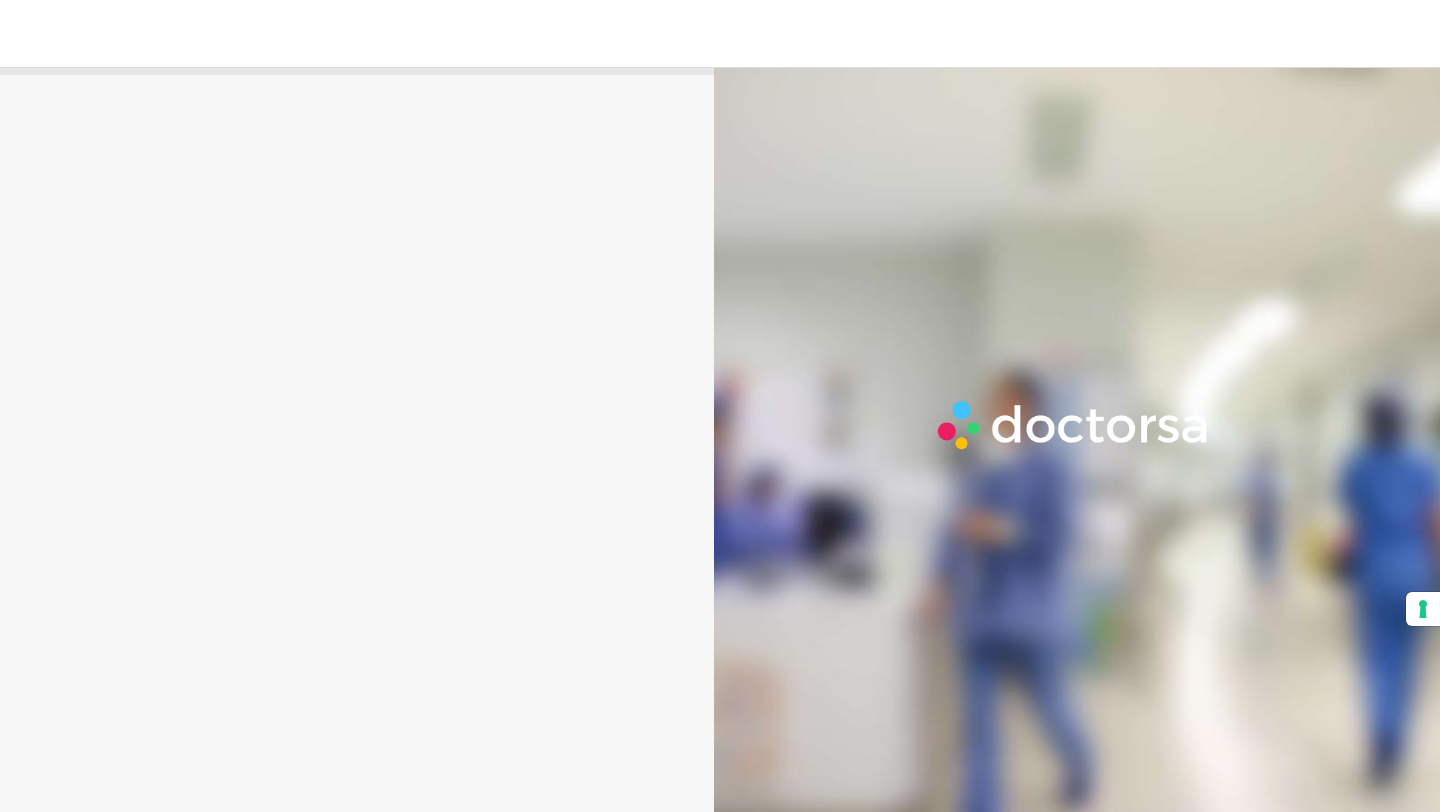 scroll, scrollTop: 0, scrollLeft: 0, axis: both 